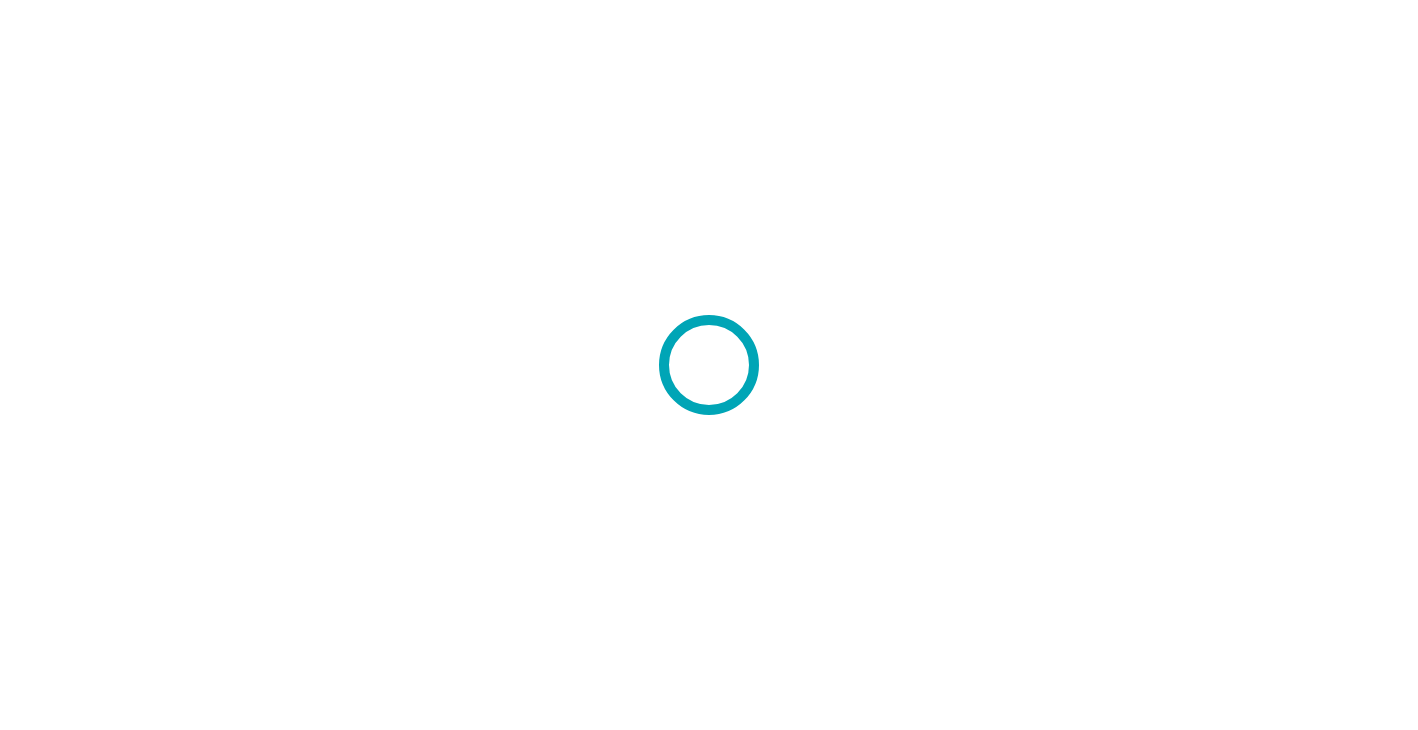 scroll, scrollTop: 0, scrollLeft: 0, axis: both 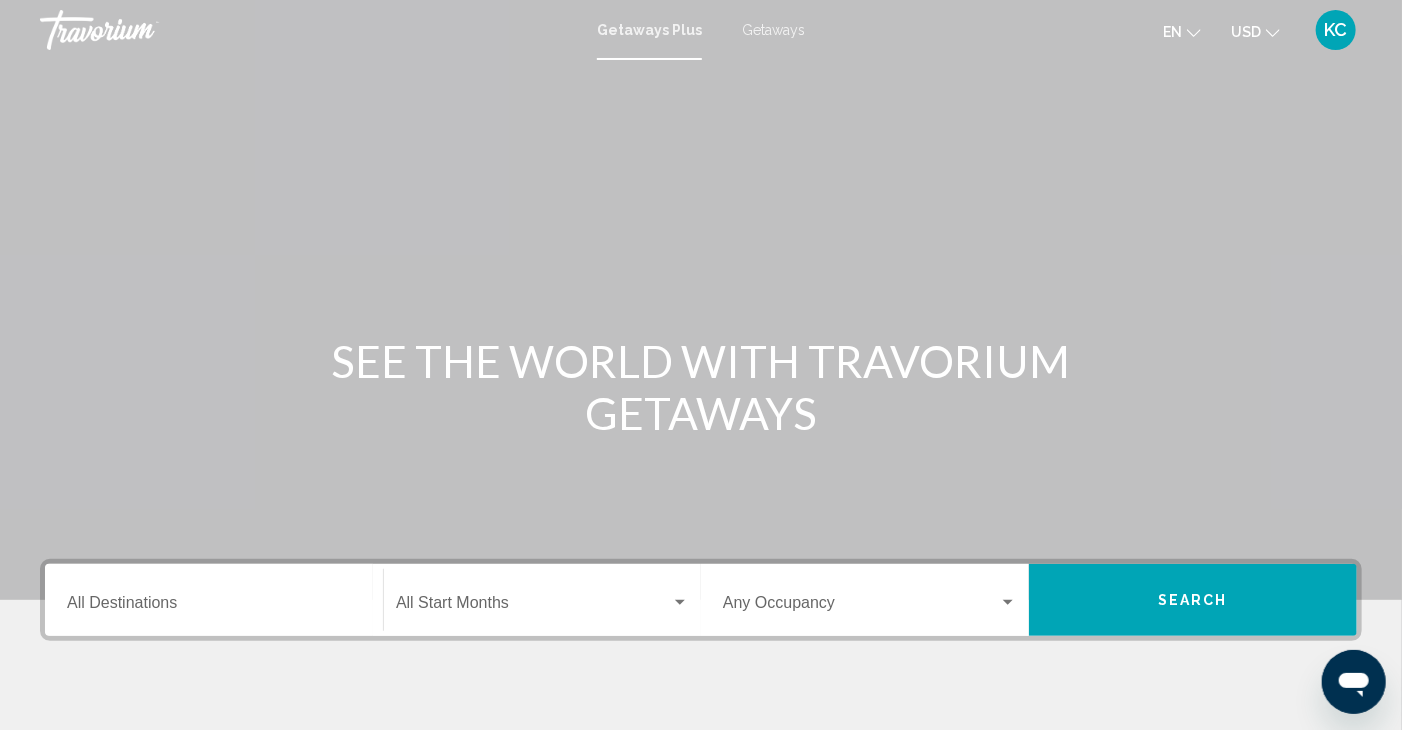 click on "Destination All Destinations" at bounding box center (214, 607) 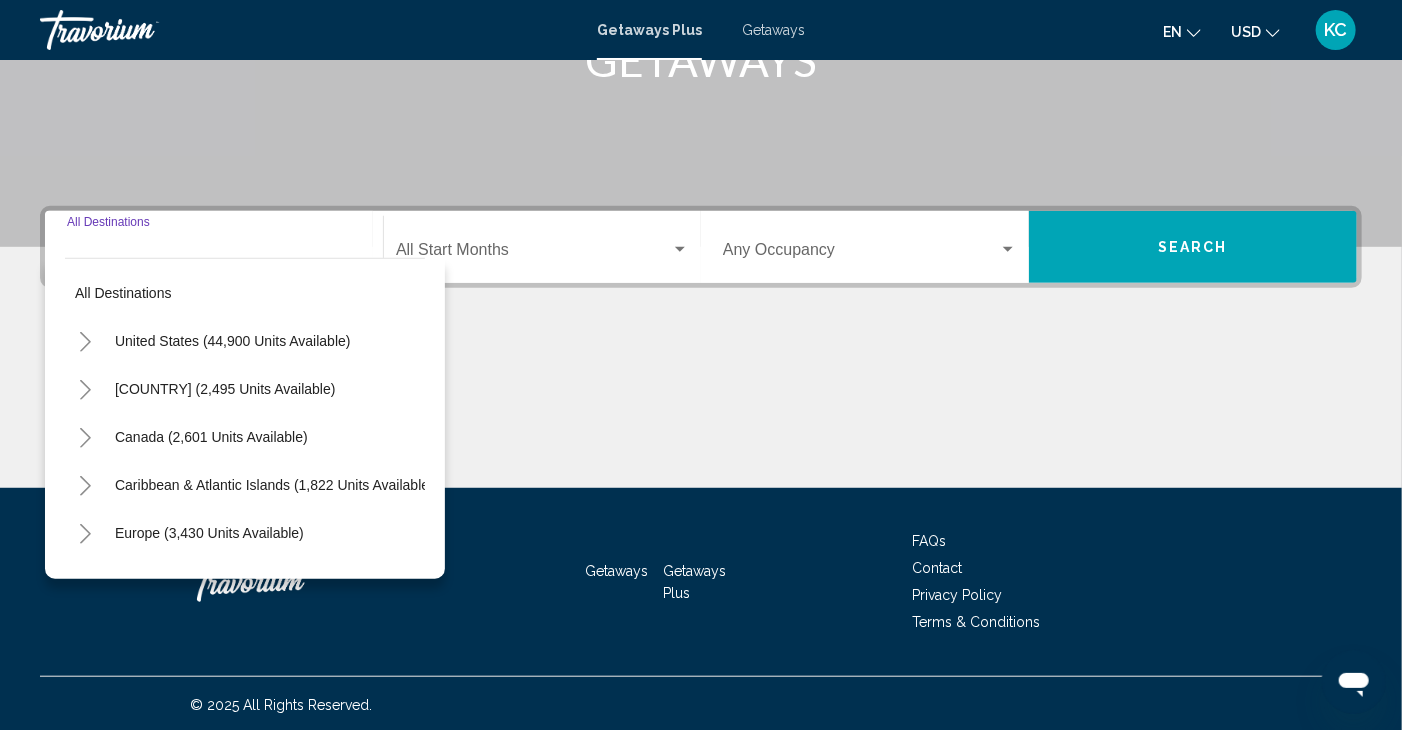 scroll, scrollTop: 355, scrollLeft: 0, axis: vertical 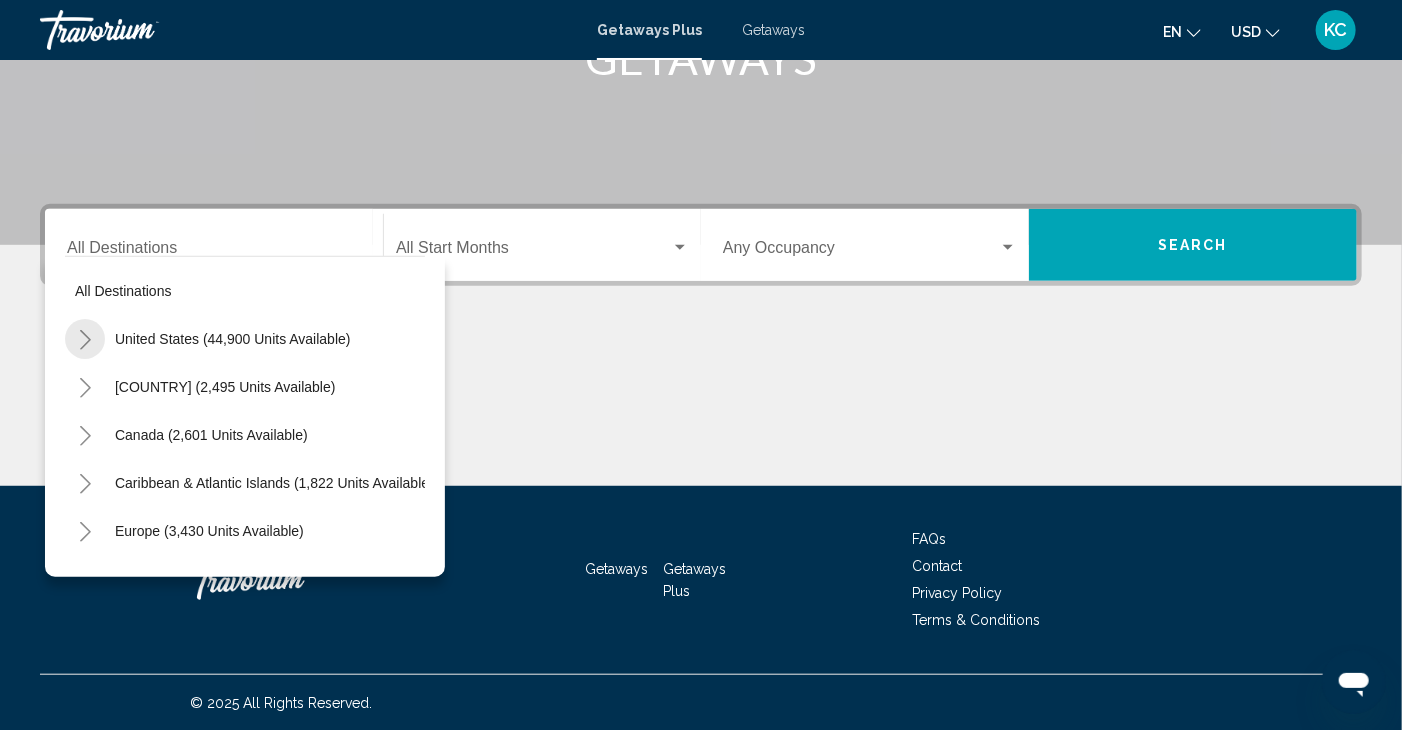 click 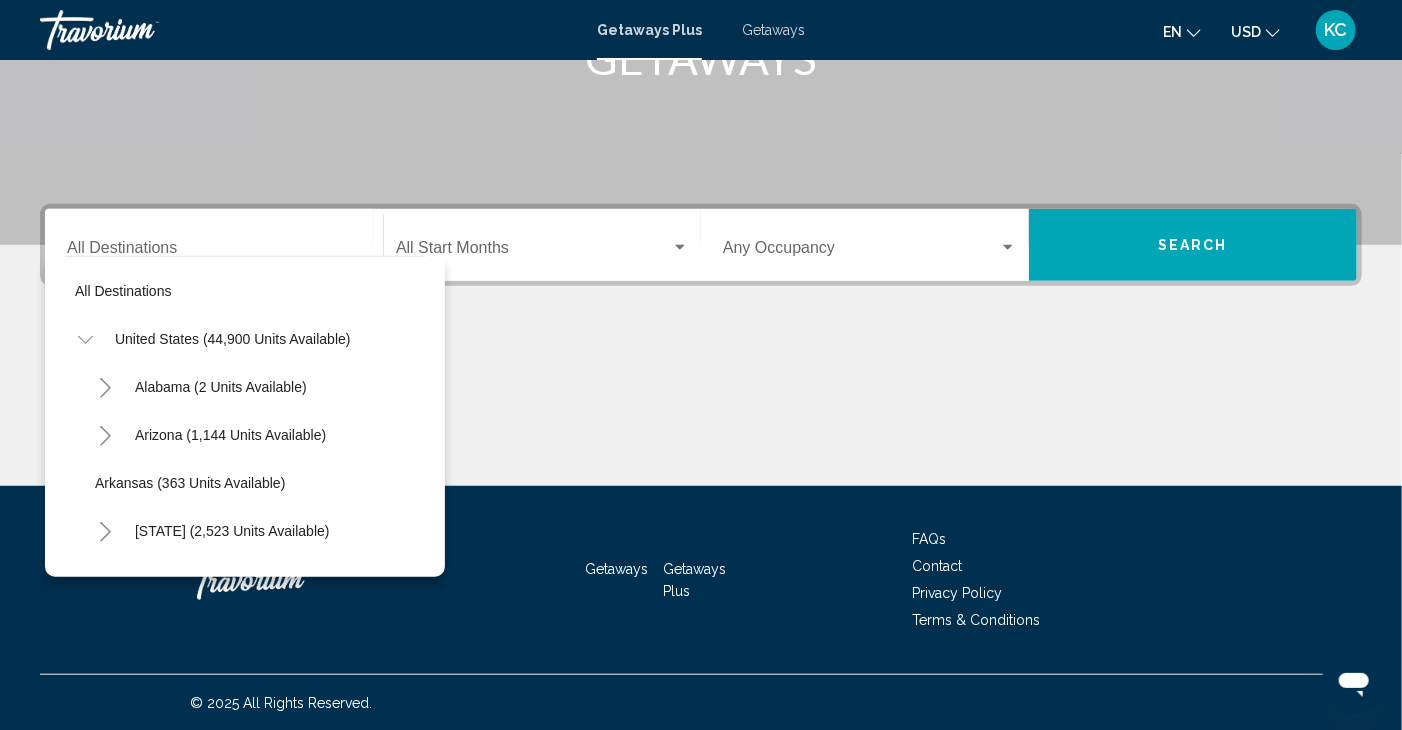 scroll, scrollTop: 257, scrollLeft: 0, axis: vertical 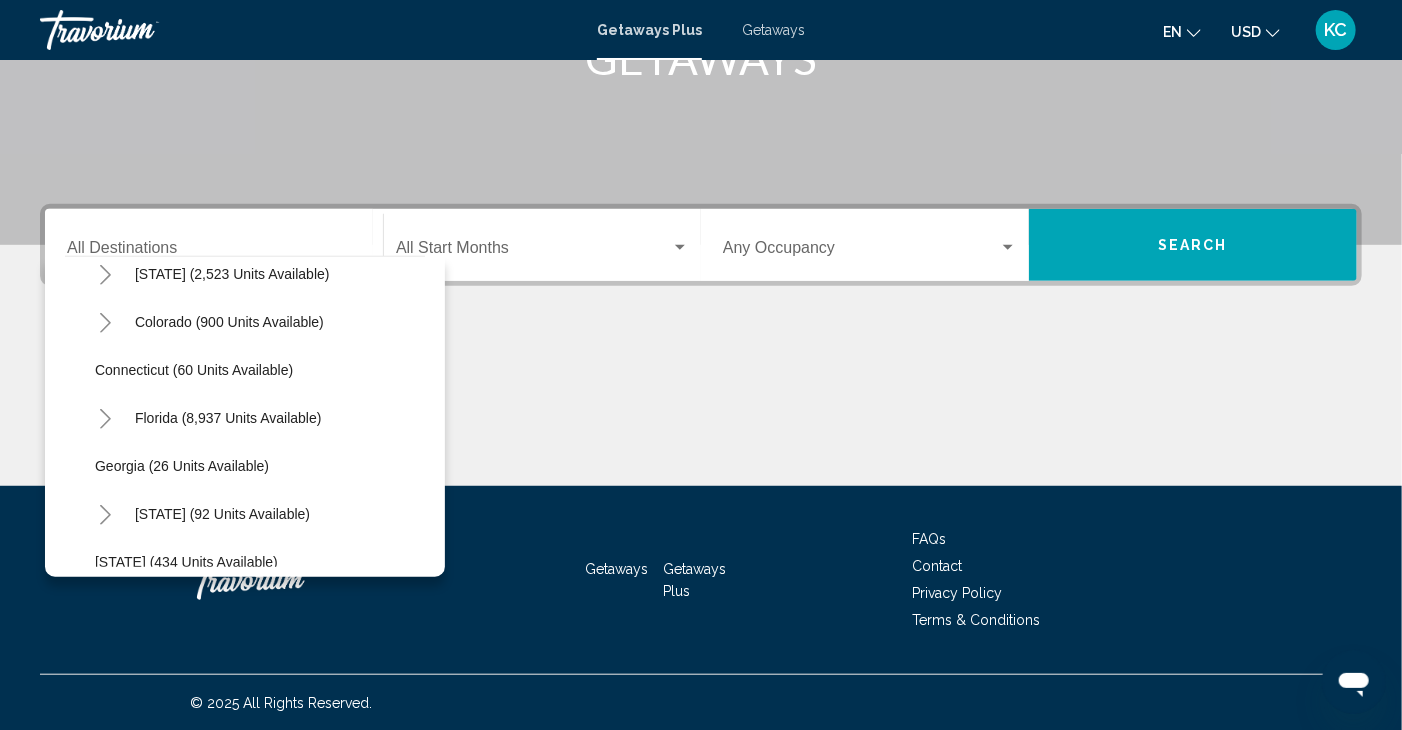 click 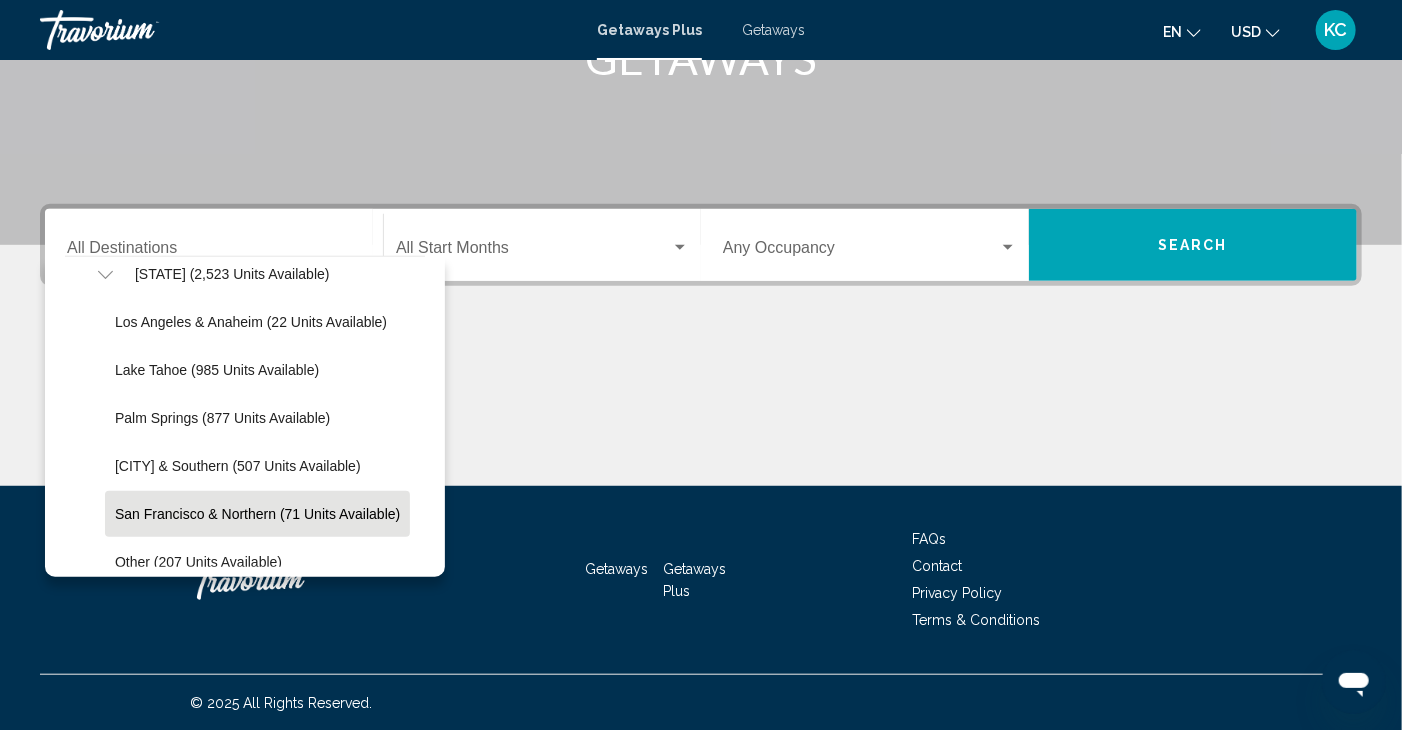 click on "San Francisco & Northern (71 units available)" 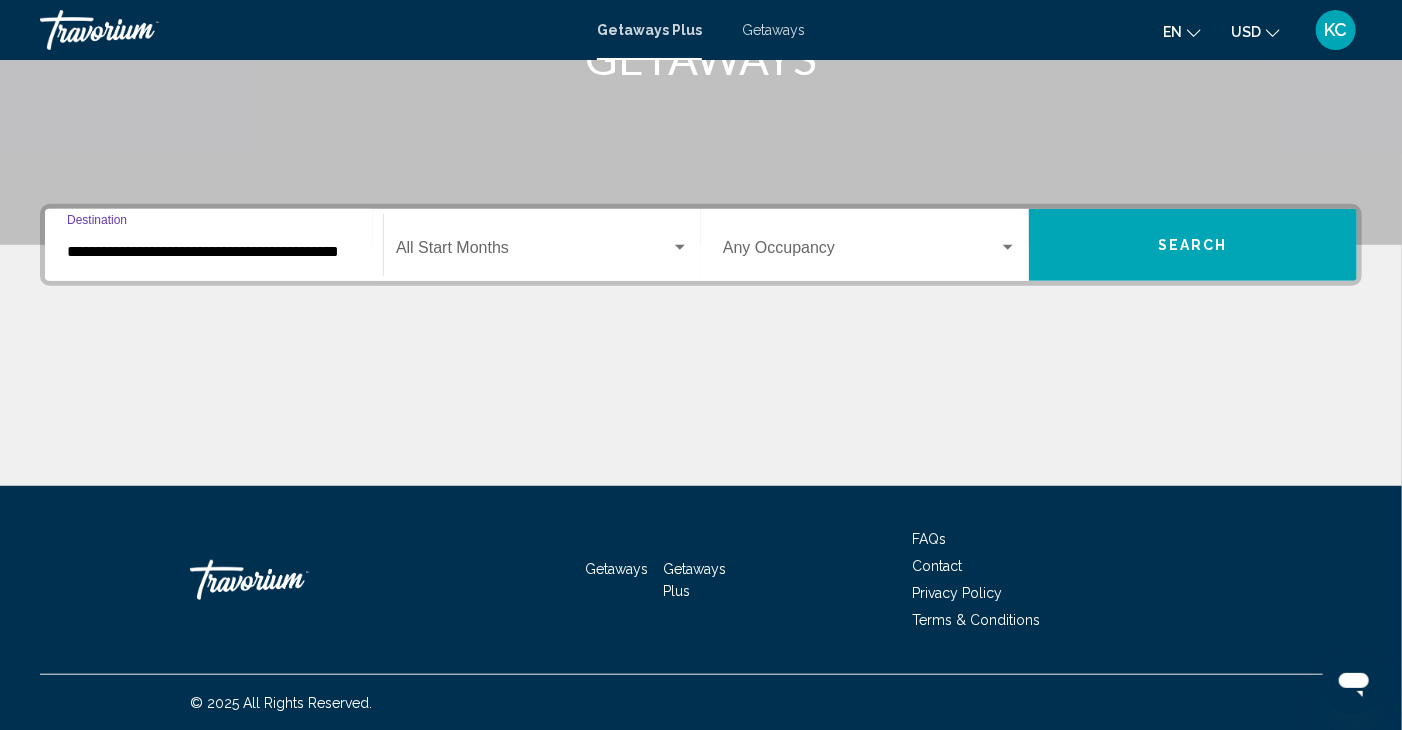 click at bounding box center (680, 247) 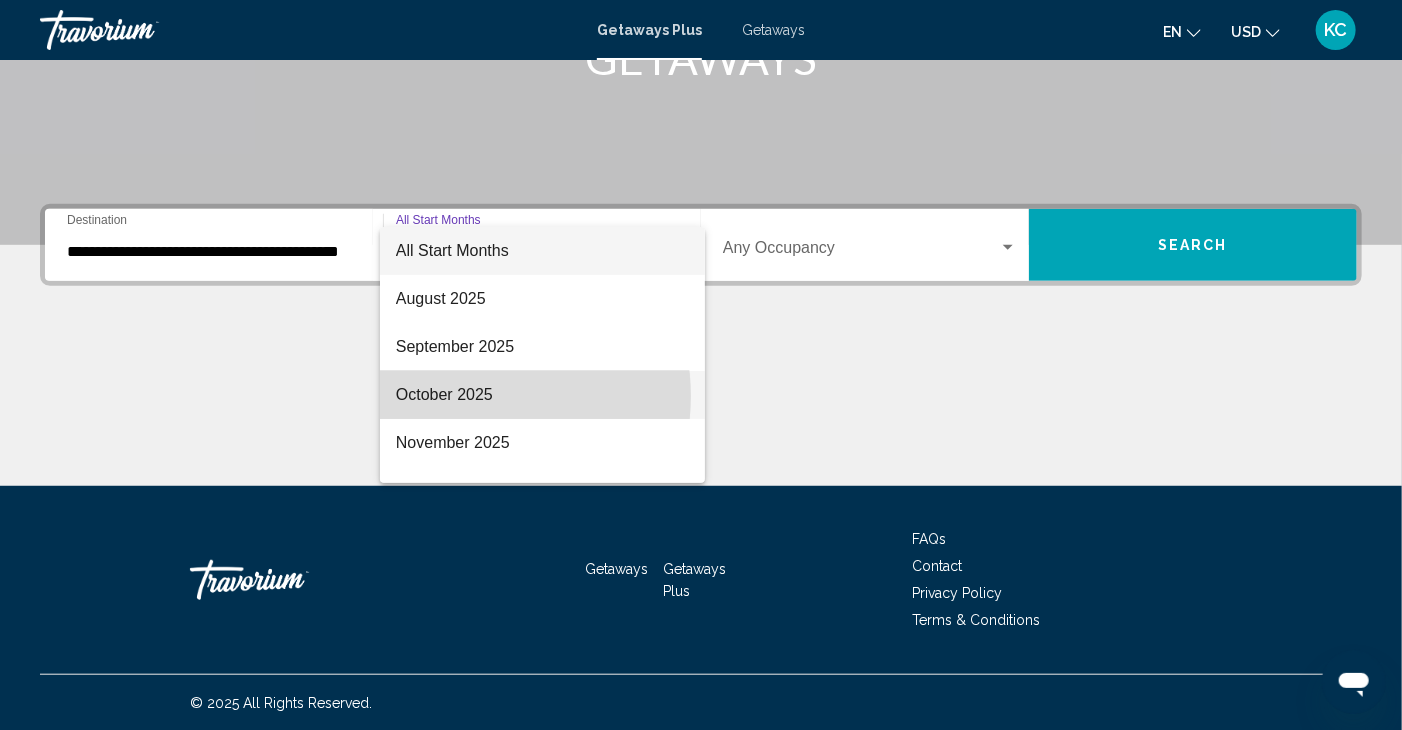 click on "October 2025" at bounding box center [542, 395] 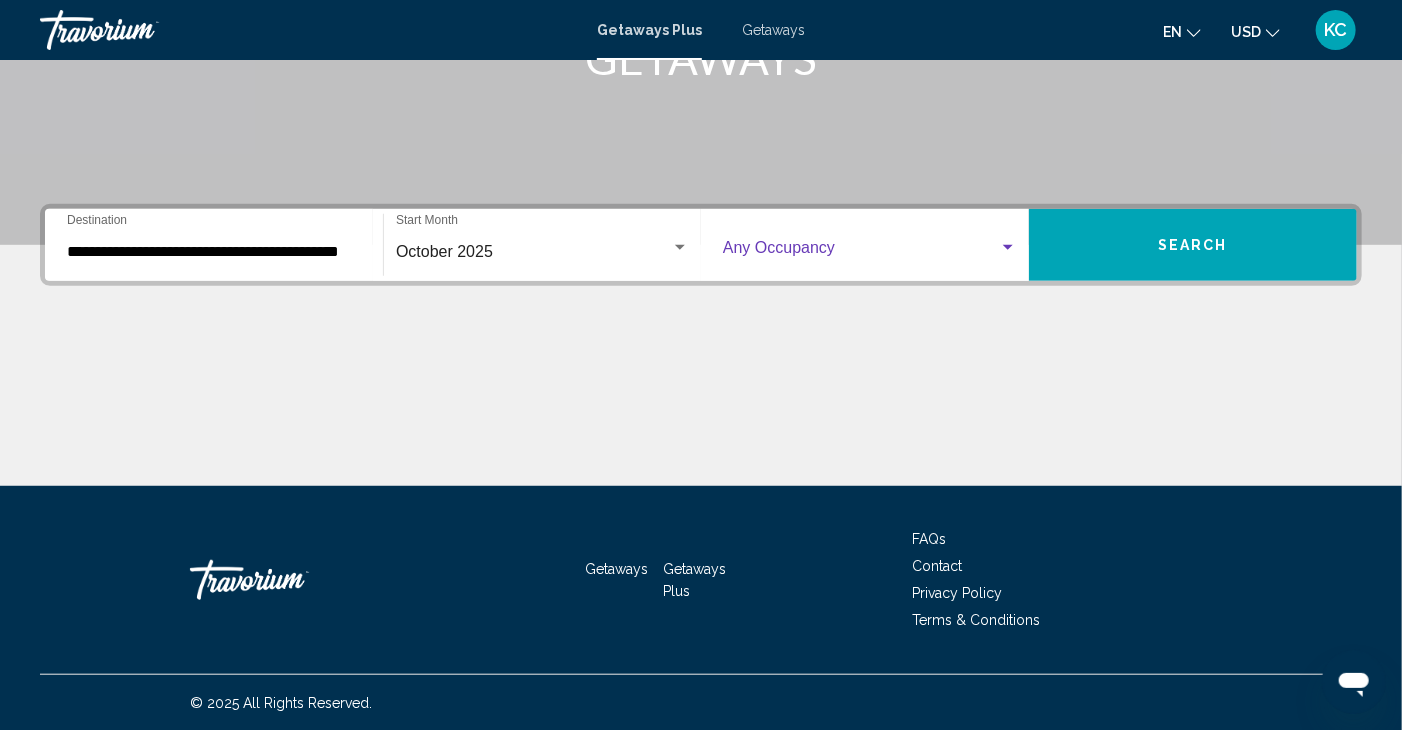 click at bounding box center [1008, 247] 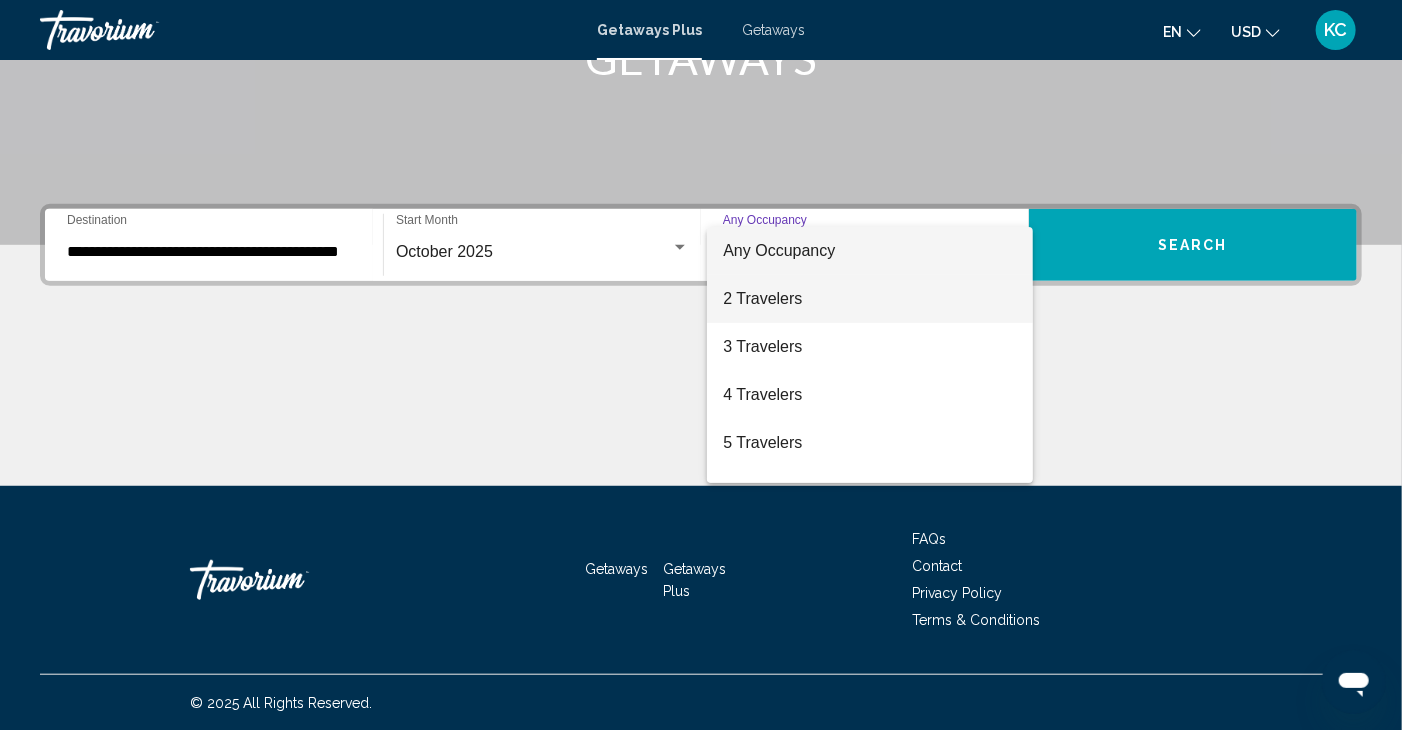 click on "2 Travelers" at bounding box center (870, 299) 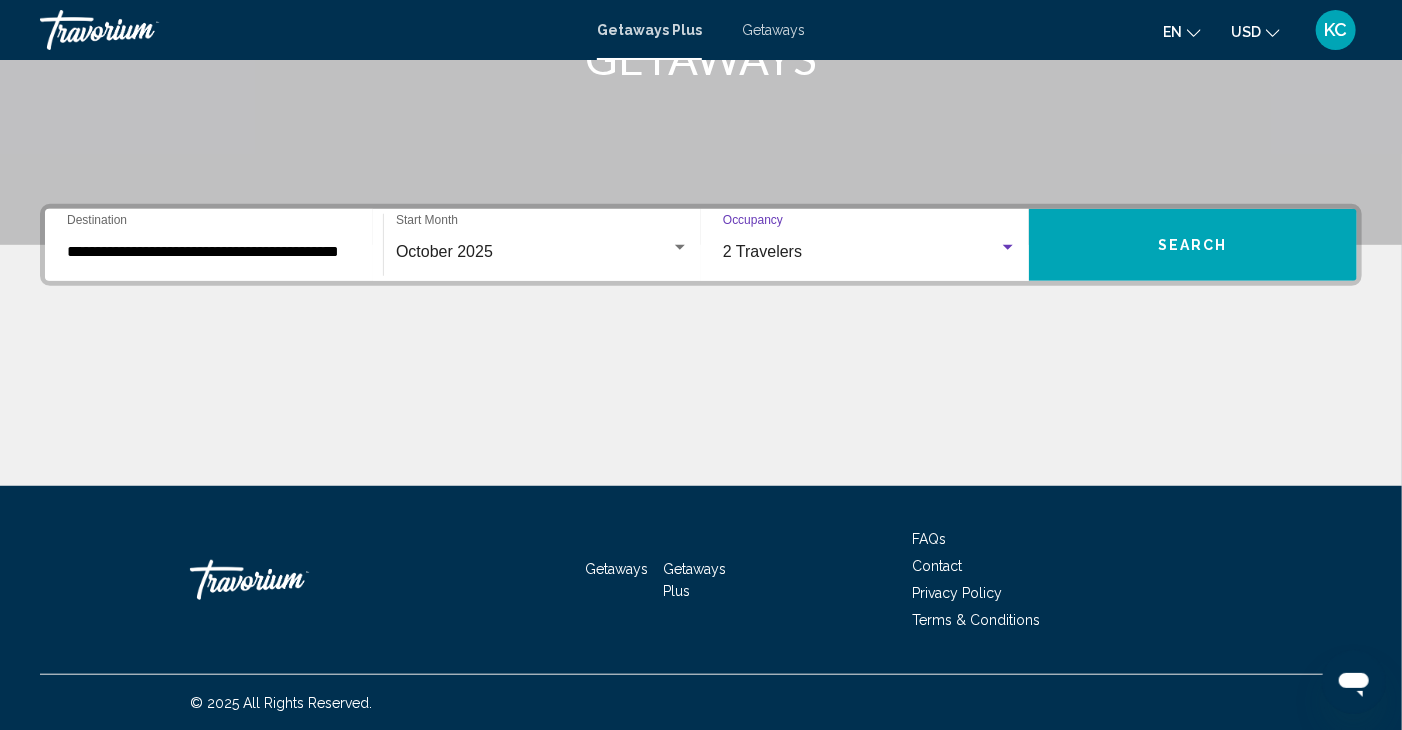 click on "Search" at bounding box center [1193, 246] 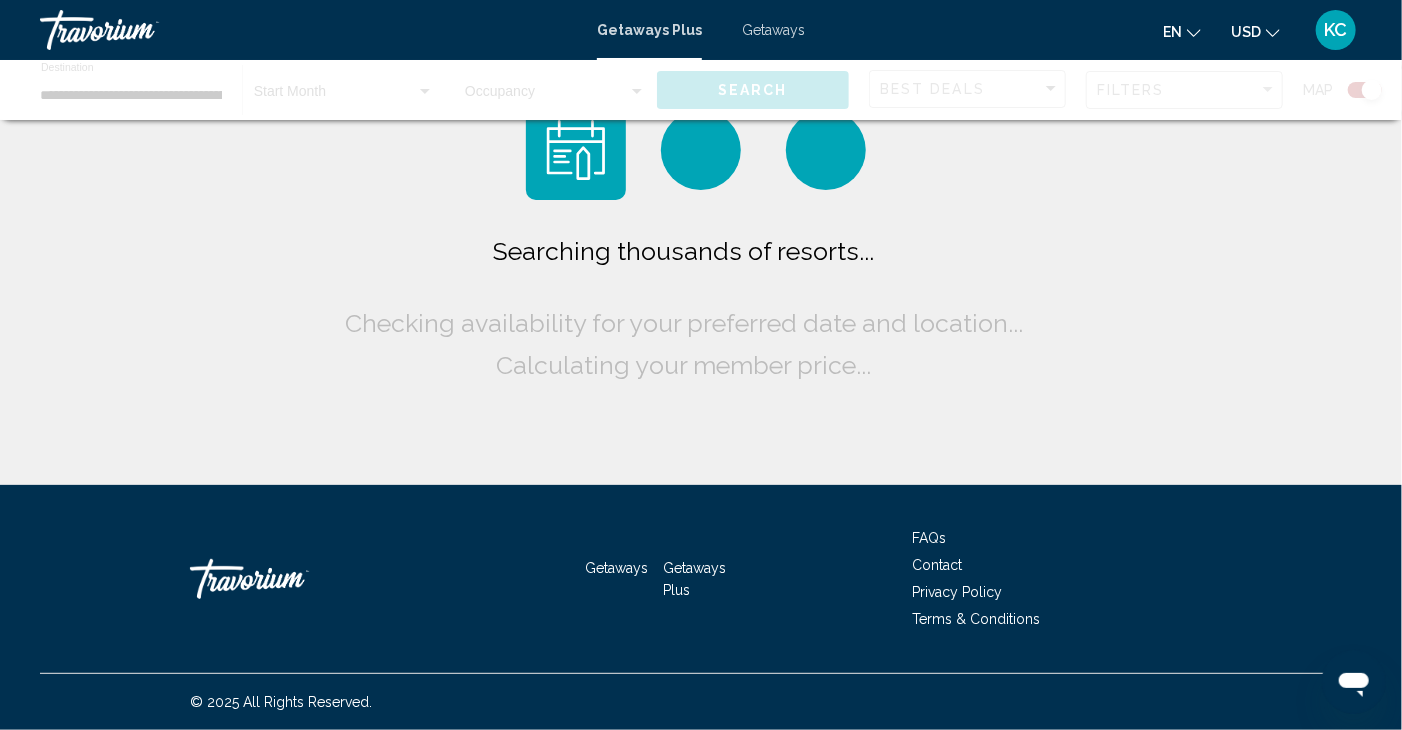 scroll, scrollTop: 0, scrollLeft: 0, axis: both 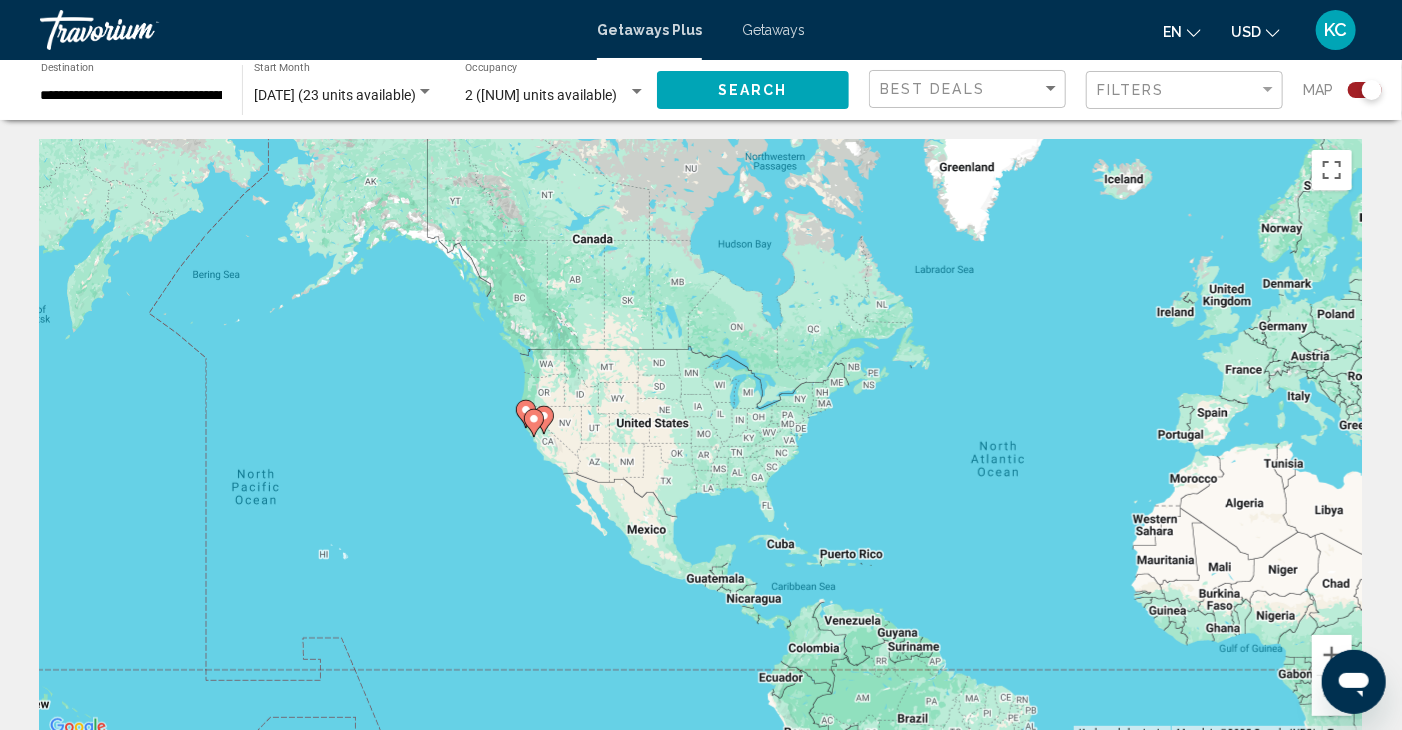 drag, startPoint x: 256, startPoint y: 398, endPoint x: 616, endPoint y: 449, distance: 363.59454 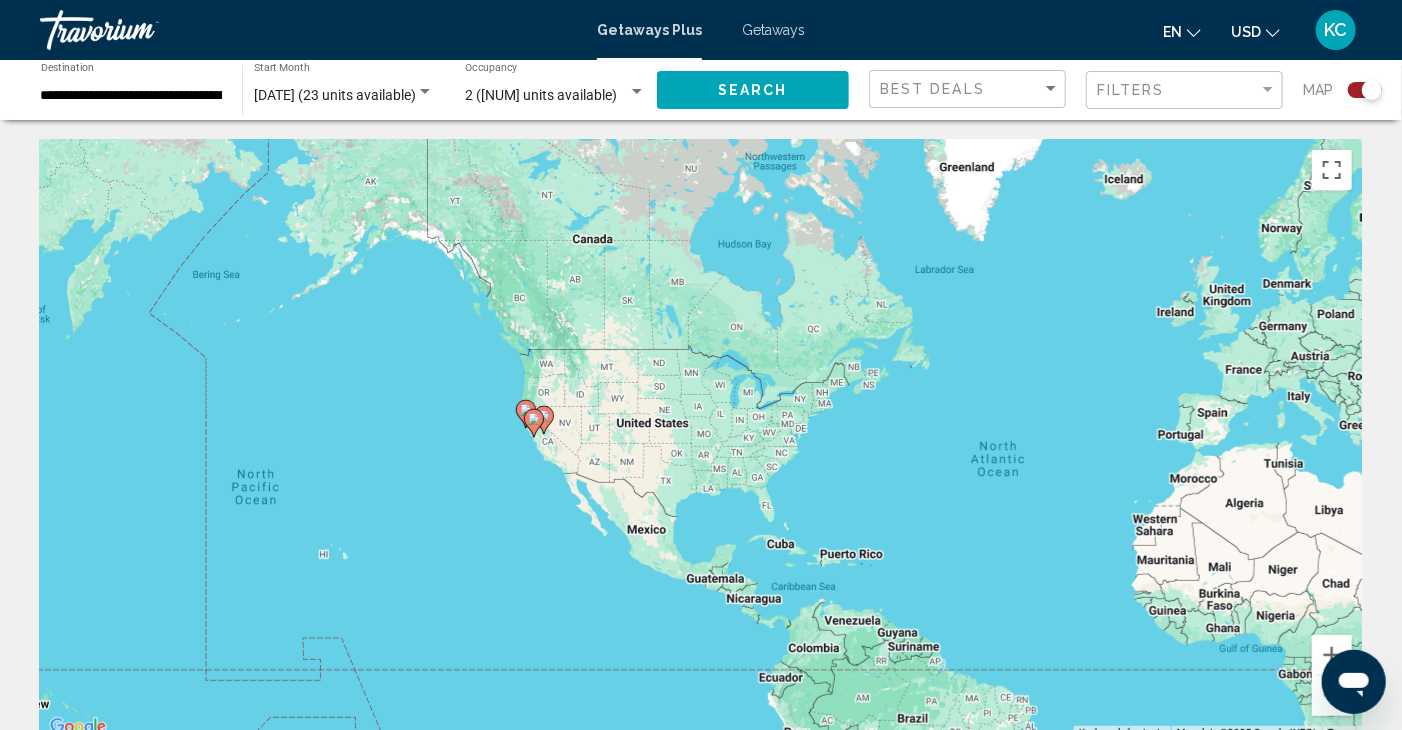 click on "To activate drag with keyboard, press Alt + Enter. Once in keyboard drag state, use the arrow keys to move the marker. To complete the drag, press the Enter key. To cancel, press Escape." at bounding box center (701, 440) 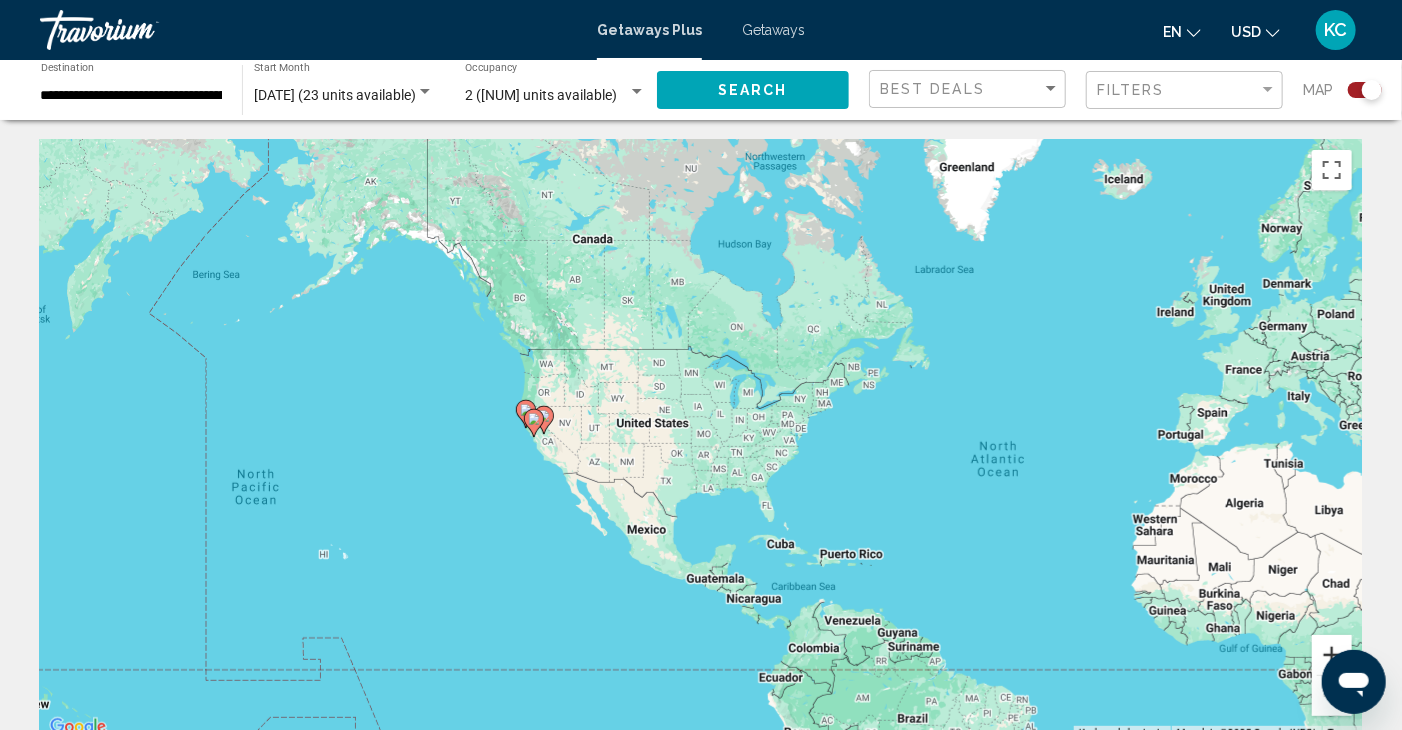 click at bounding box center (1332, 655) 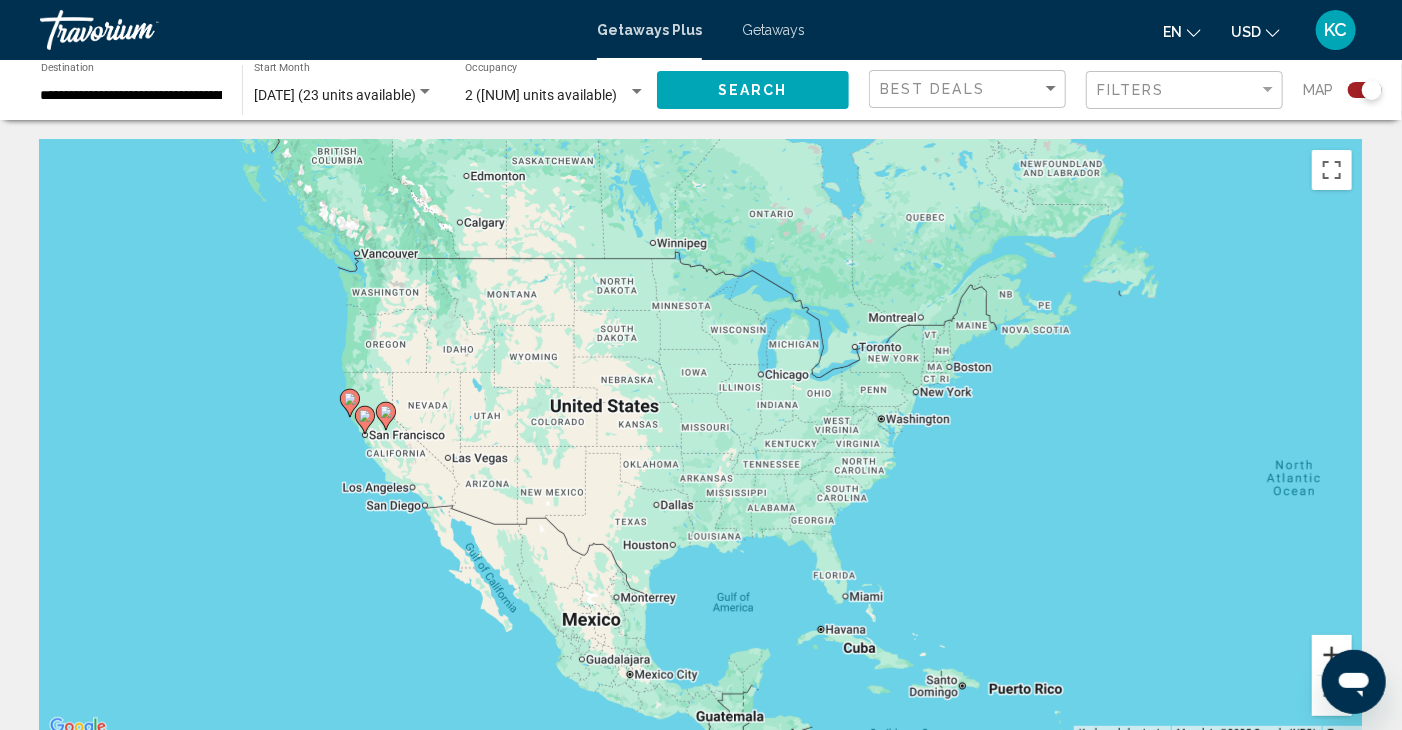 click at bounding box center [1332, 655] 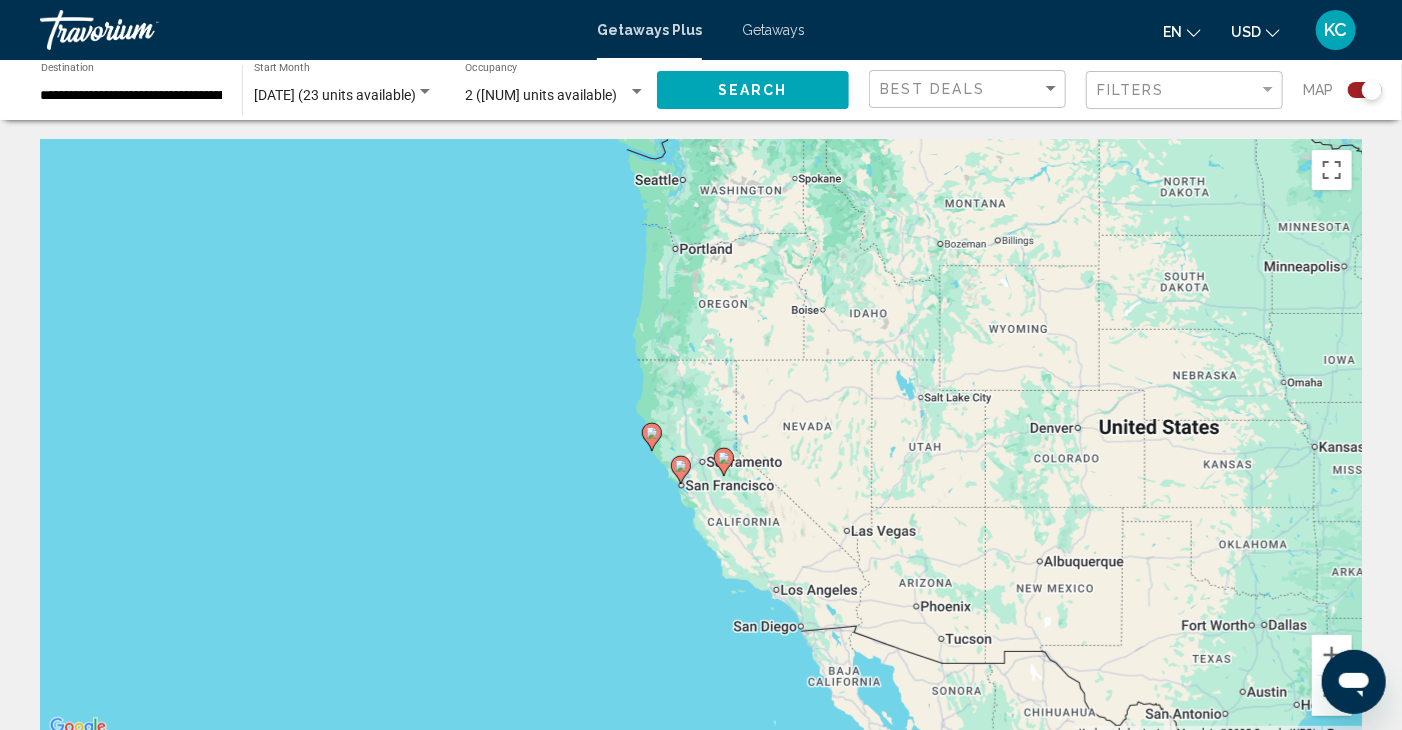drag, startPoint x: 138, startPoint y: 441, endPoint x: 790, endPoint y: 498, distance: 654.4868 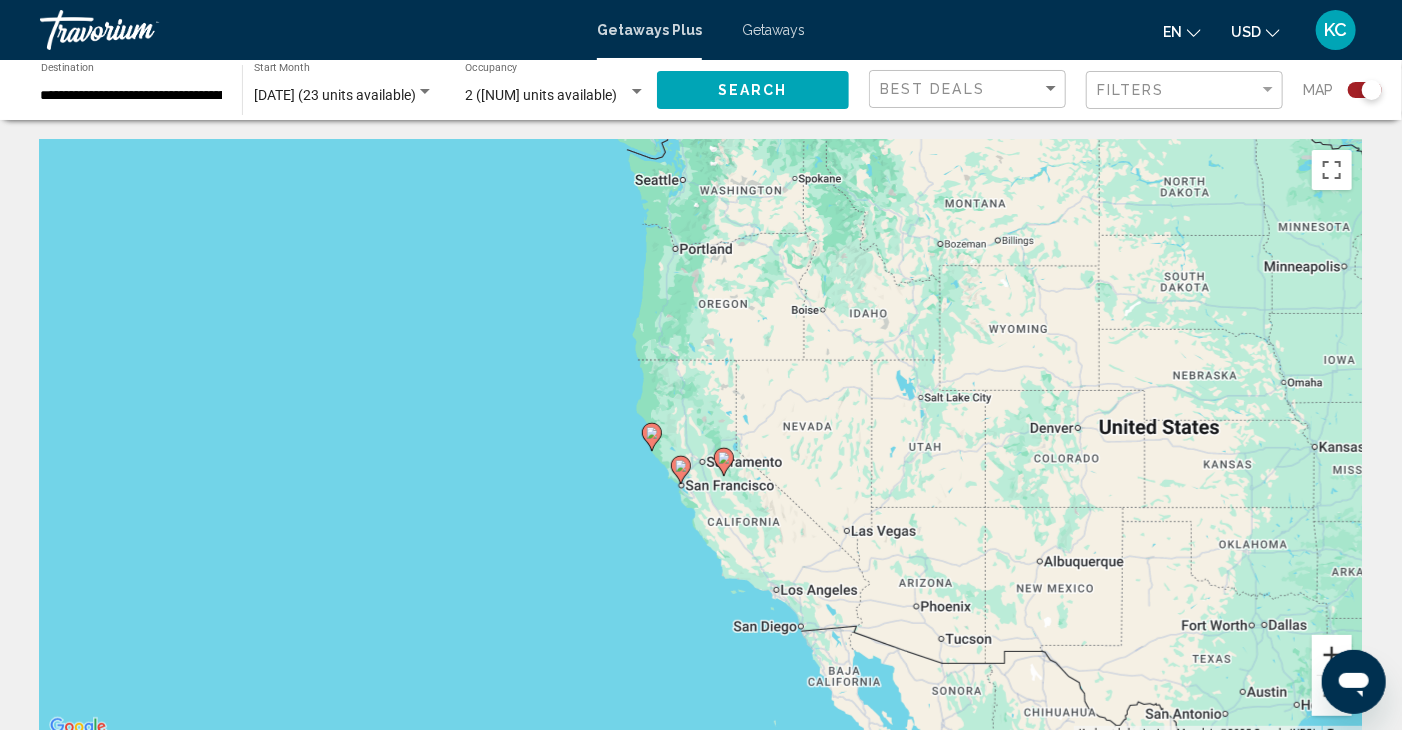 click at bounding box center [1332, 655] 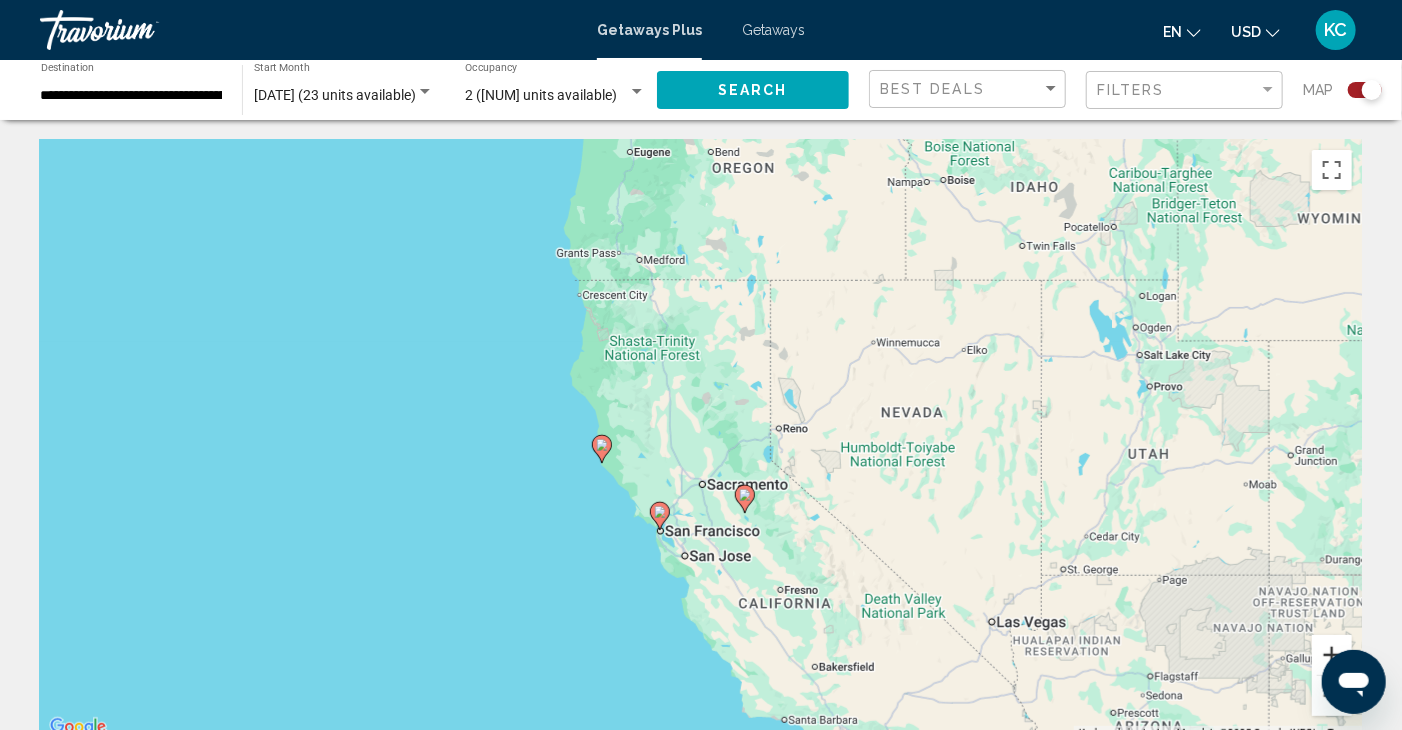 click at bounding box center (1332, 655) 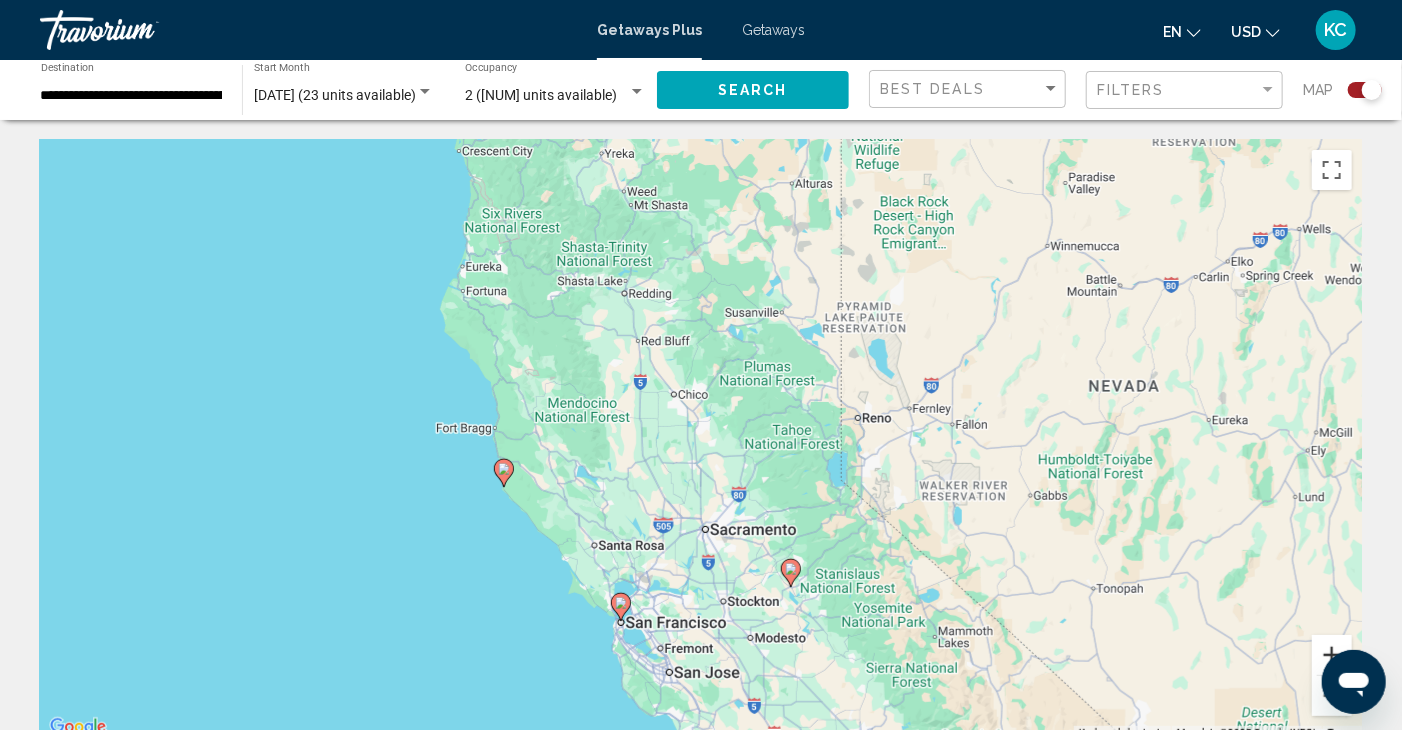 click at bounding box center [1332, 655] 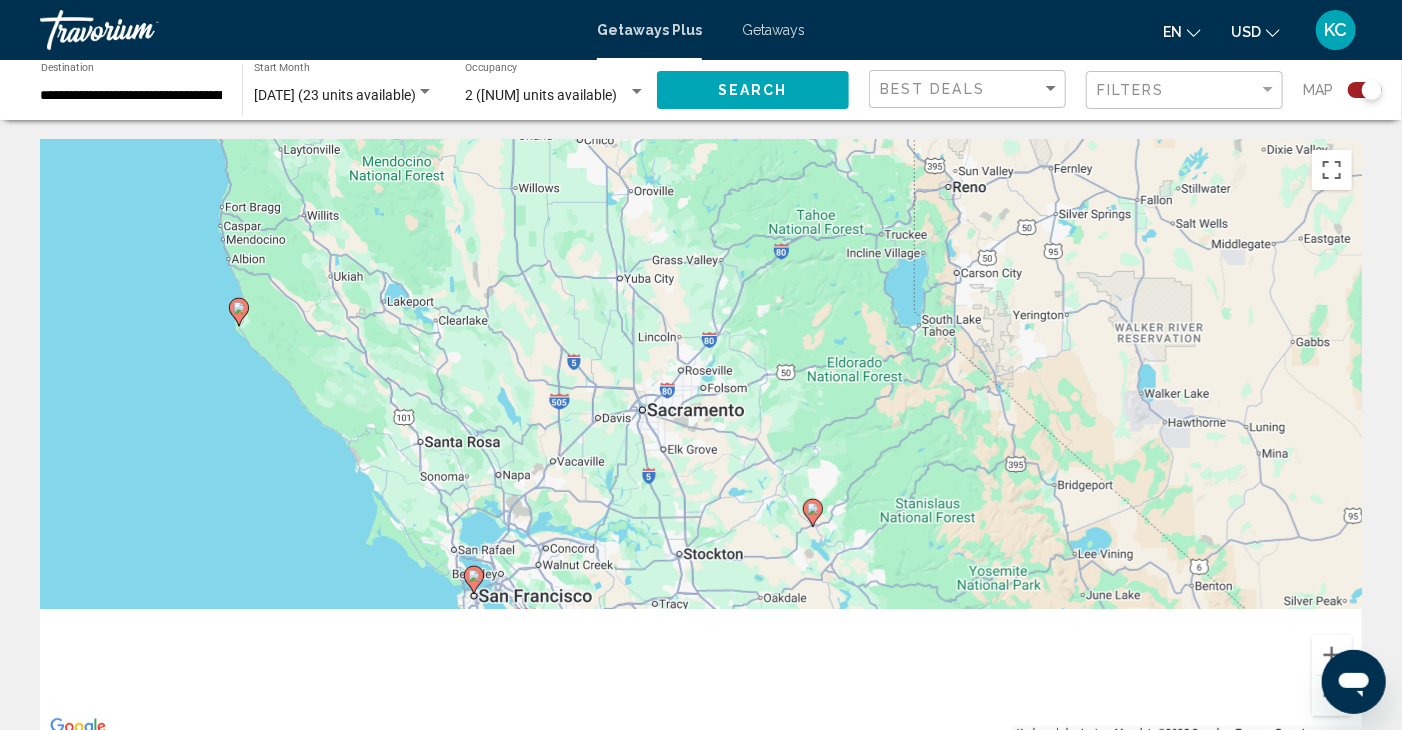 drag, startPoint x: 784, startPoint y: 629, endPoint x: 699, endPoint y: 373, distance: 269.74246 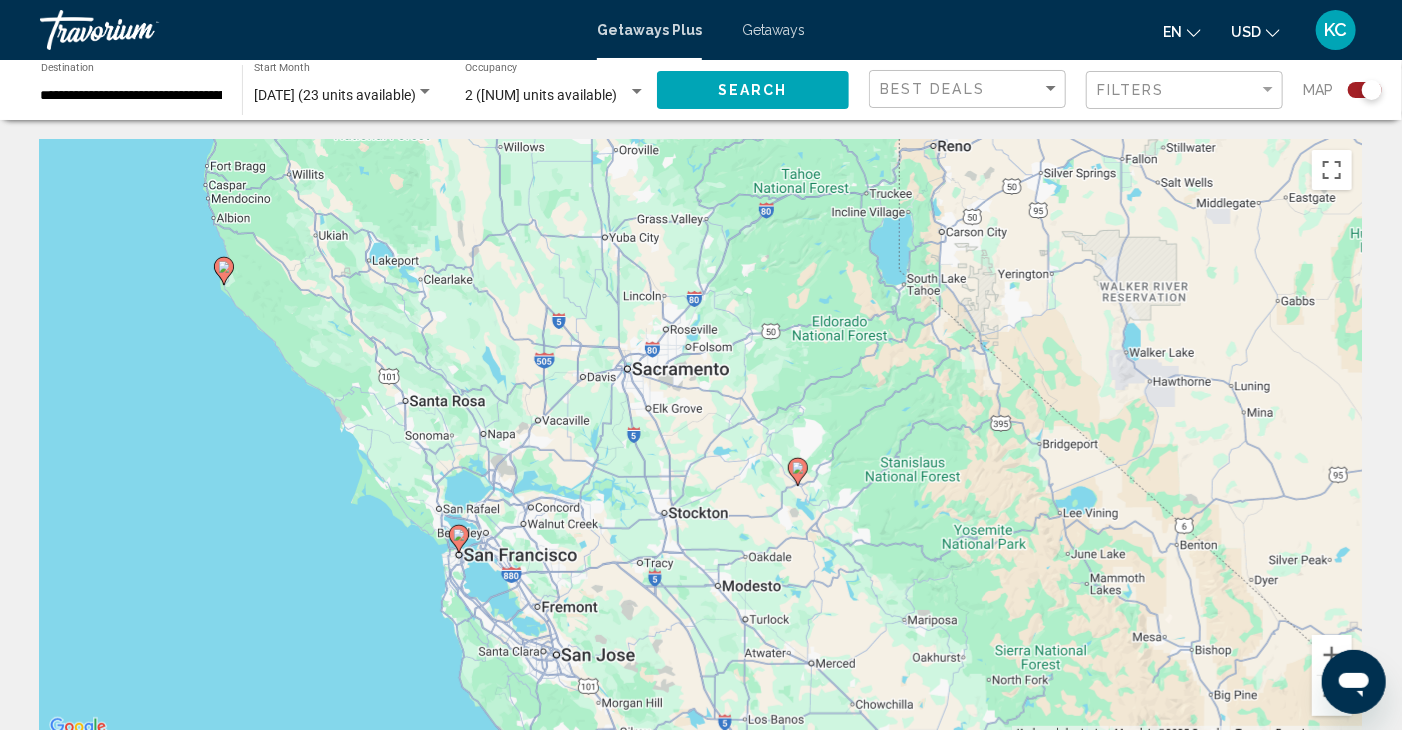 click 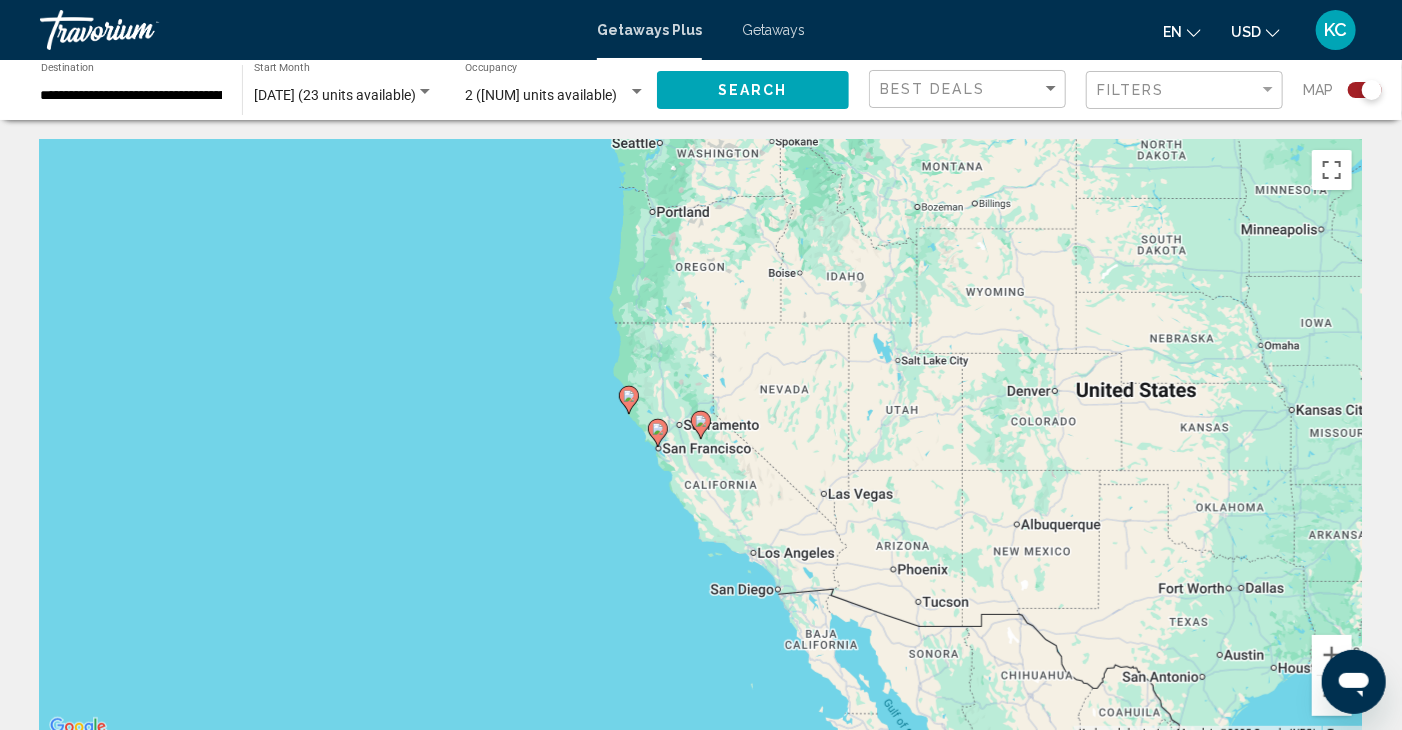 click 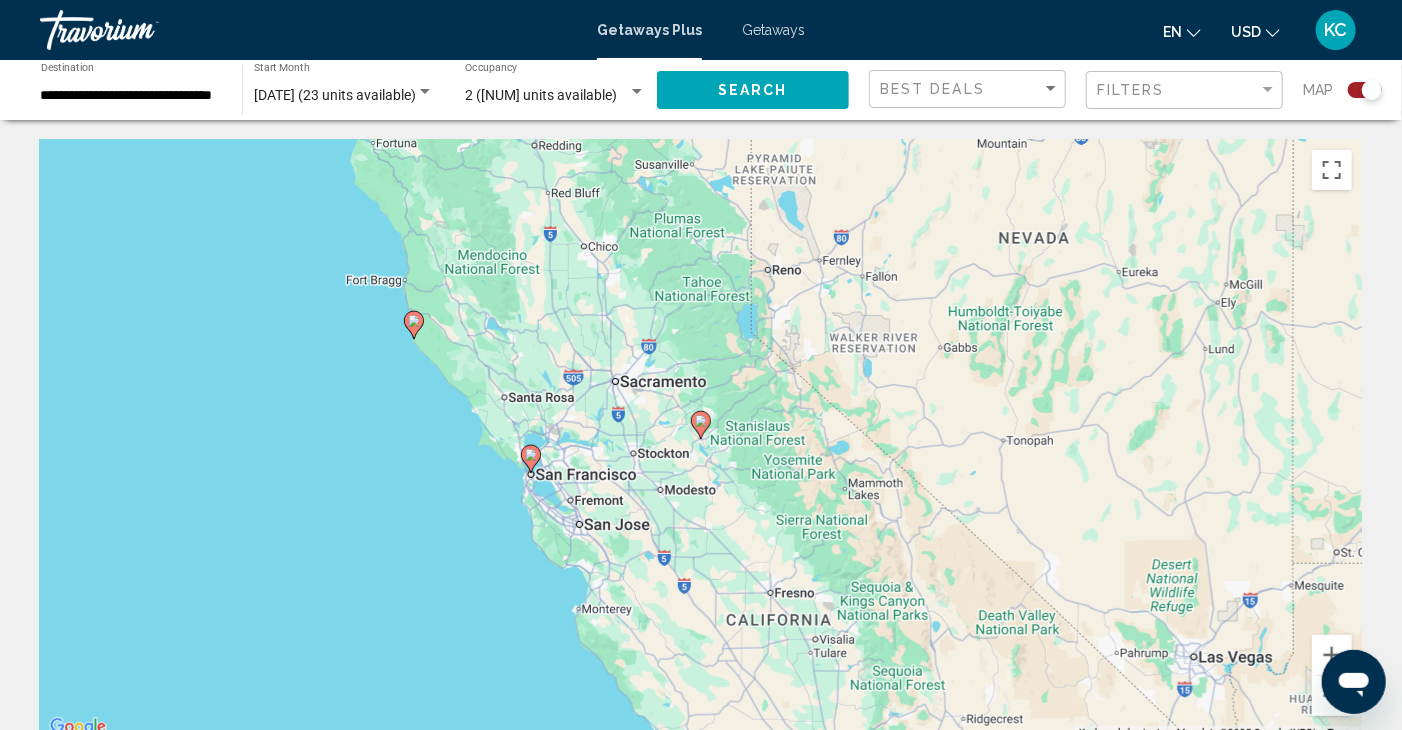 click 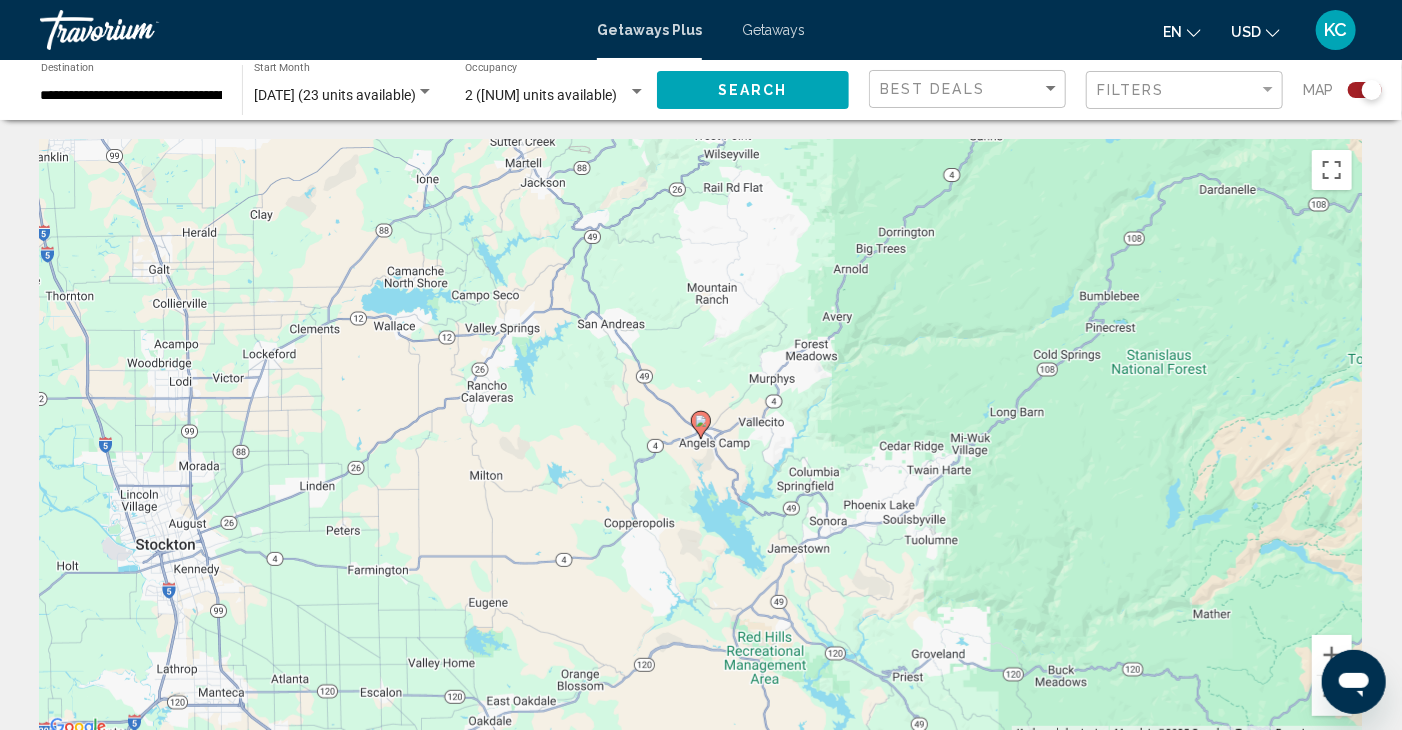 click 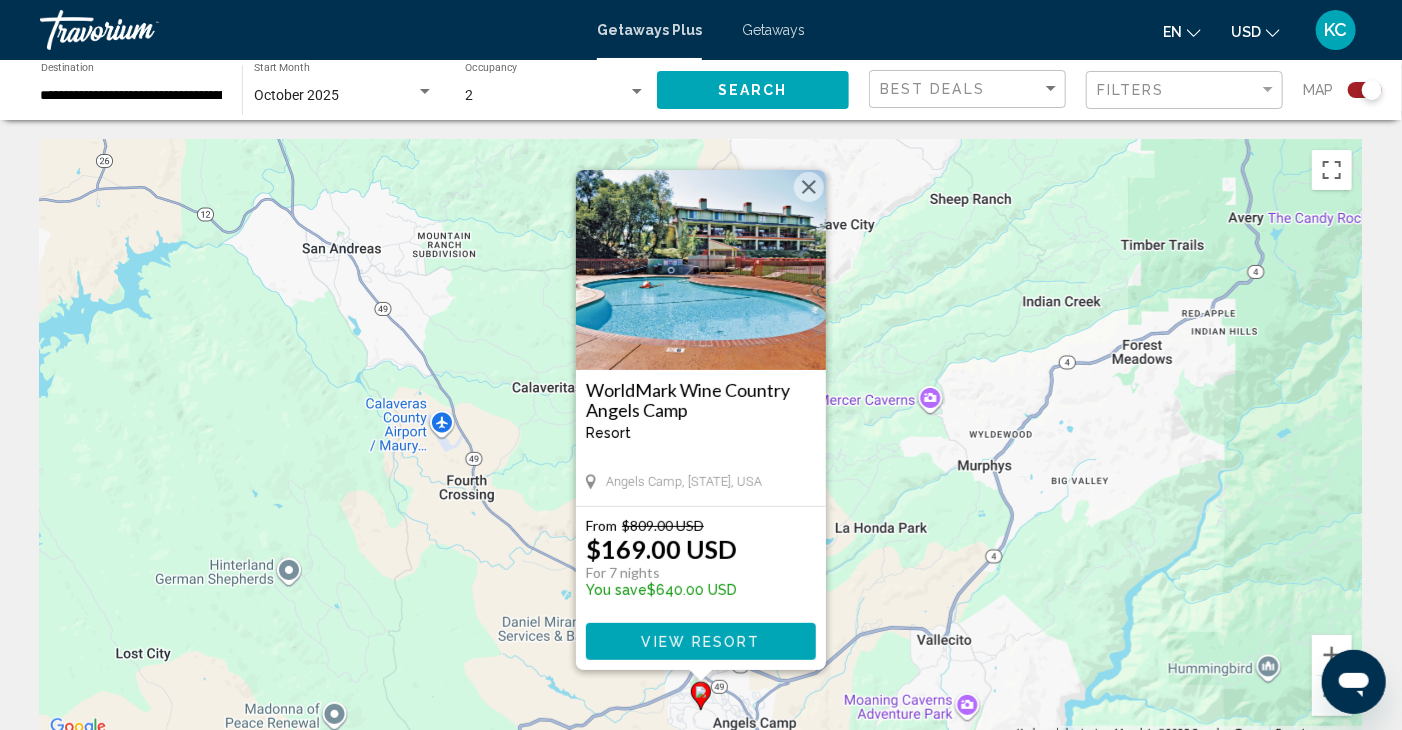 click on "View Resort" at bounding box center (700, 642) 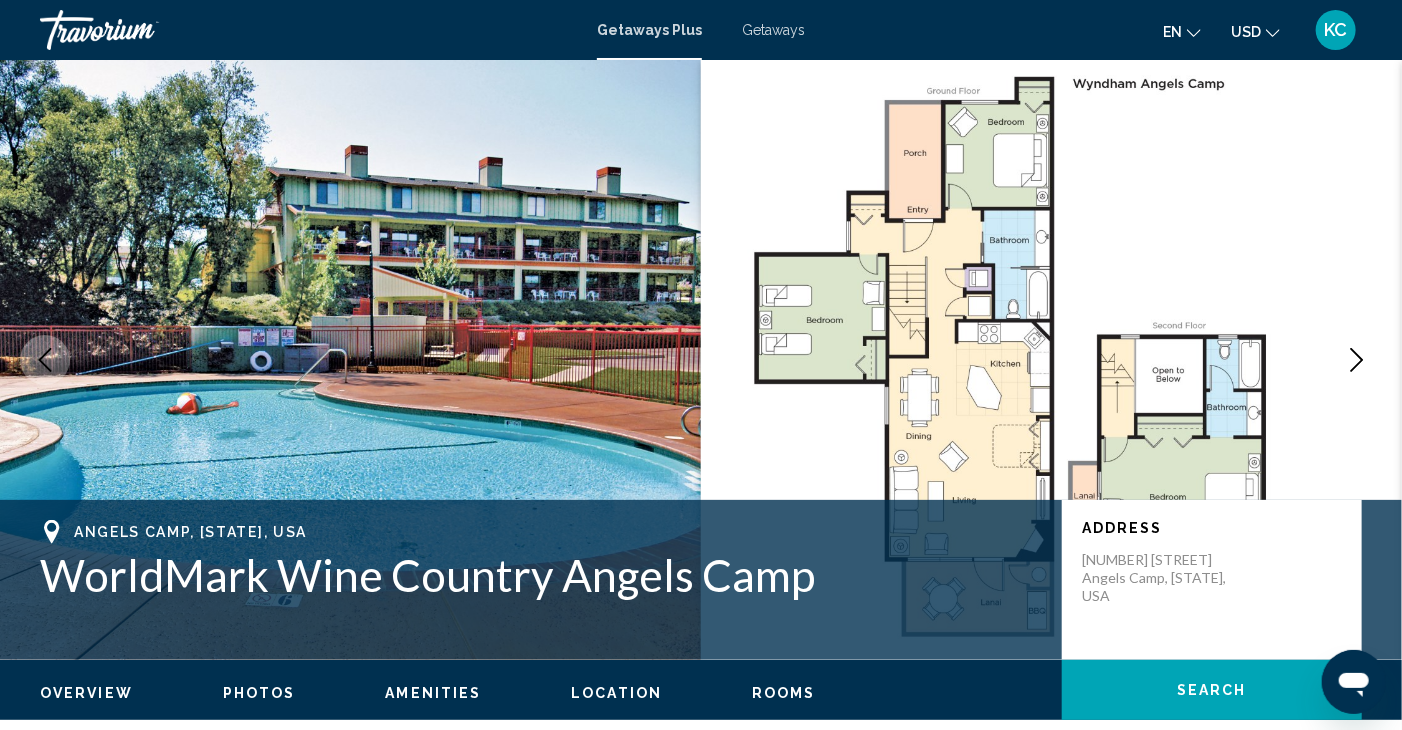 click 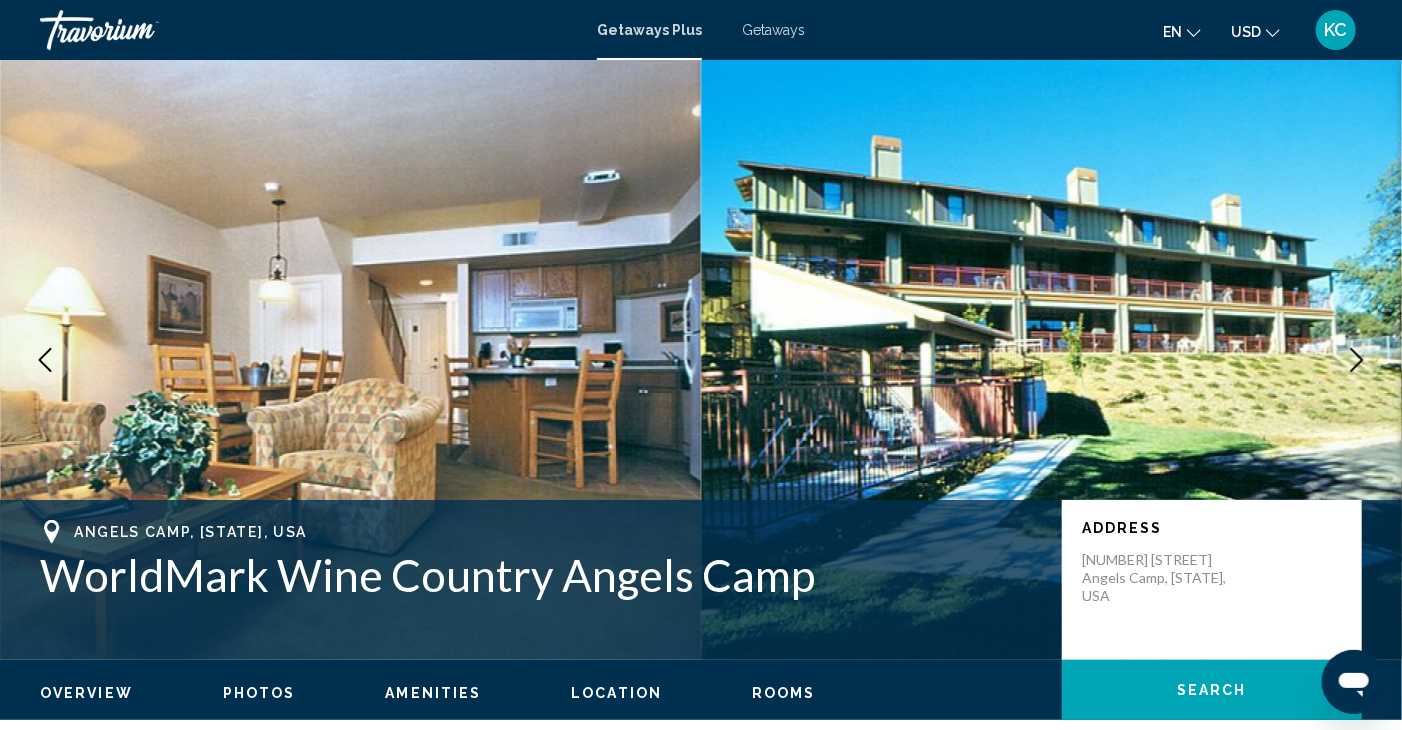click 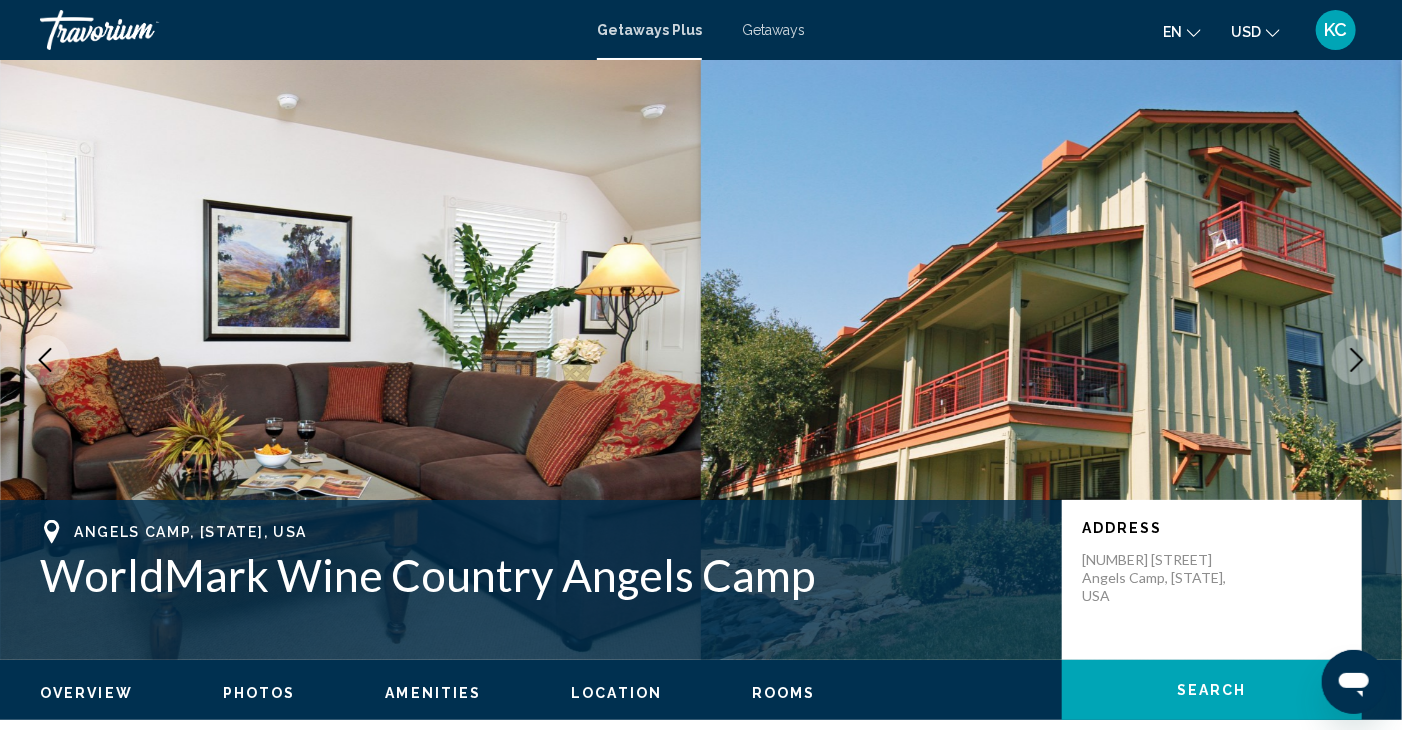 click 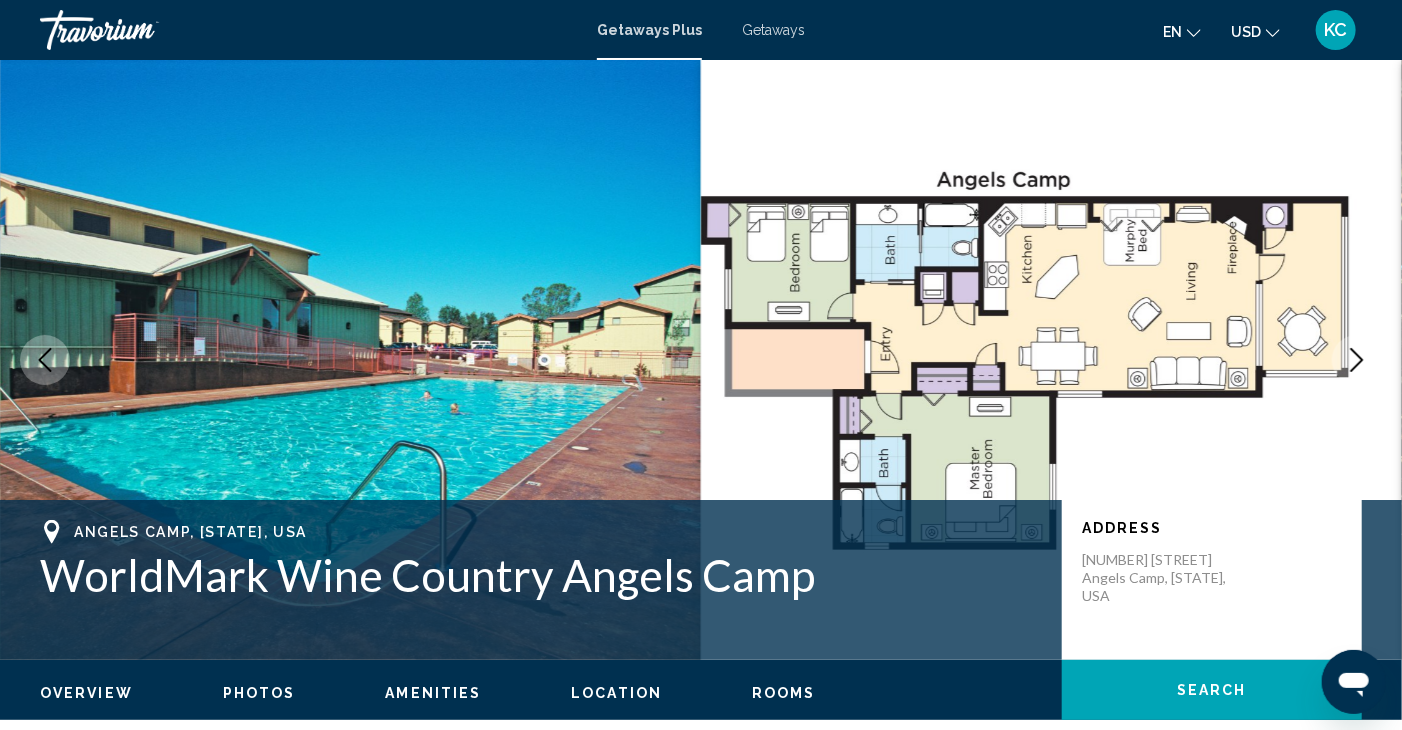 click on "Rooms" at bounding box center (784, 693) 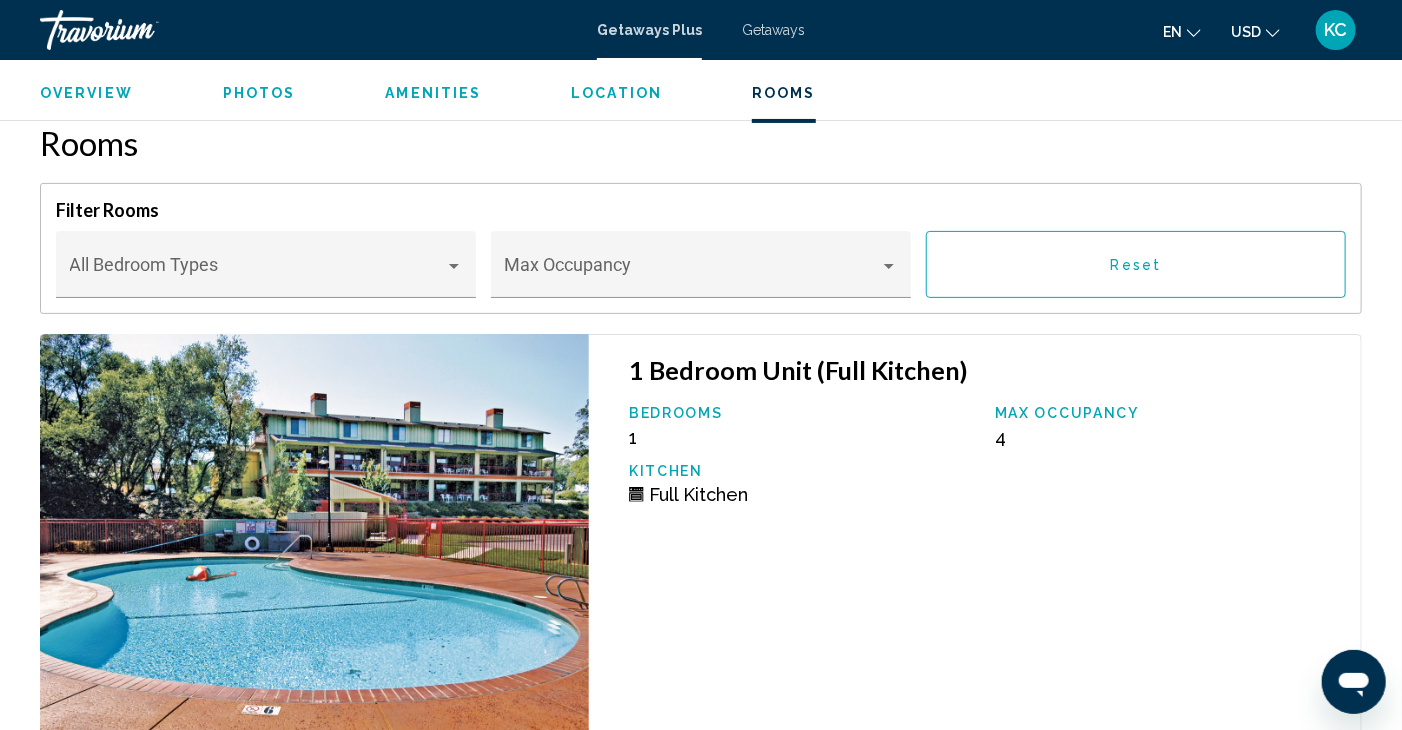 scroll, scrollTop: 3608, scrollLeft: 0, axis: vertical 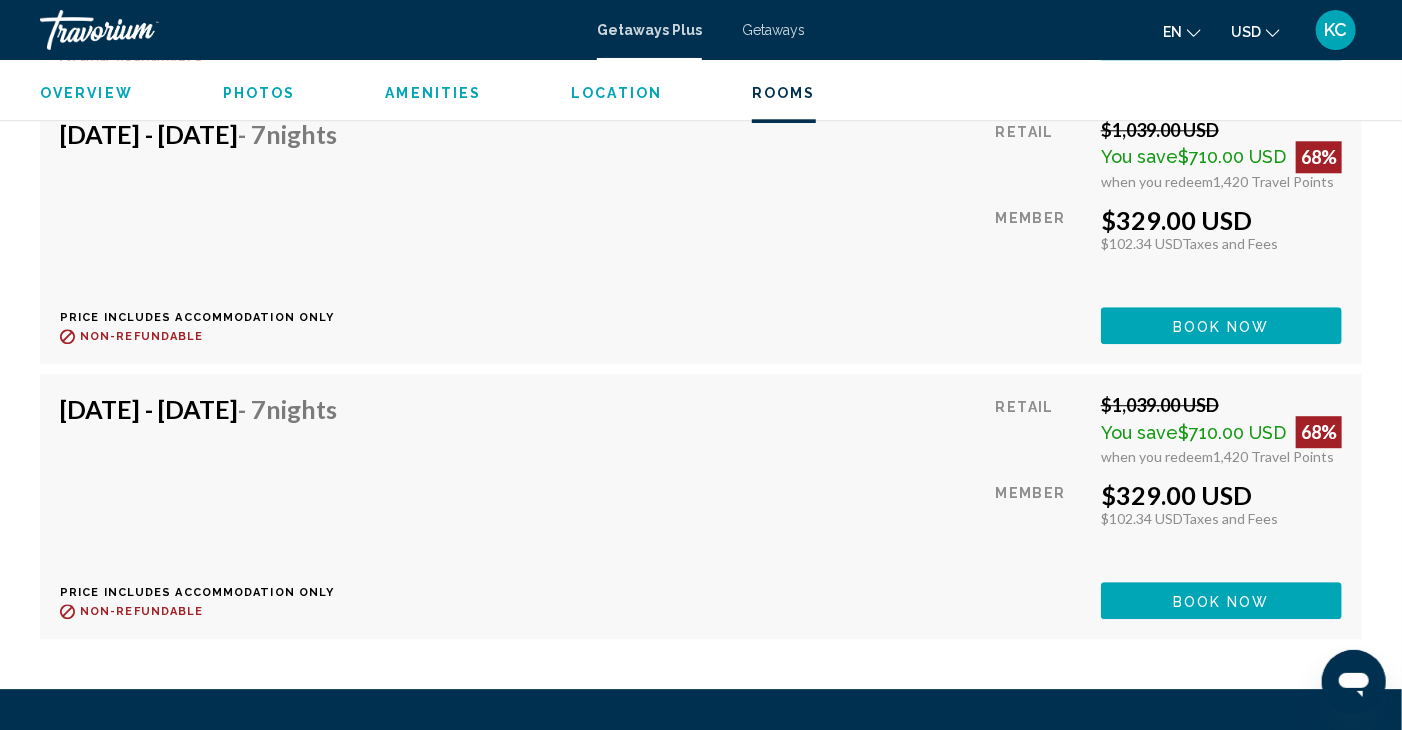 drag, startPoint x: 1400, startPoint y: 648, endPoint x: 1400, endPoint y: 661, distance: 13 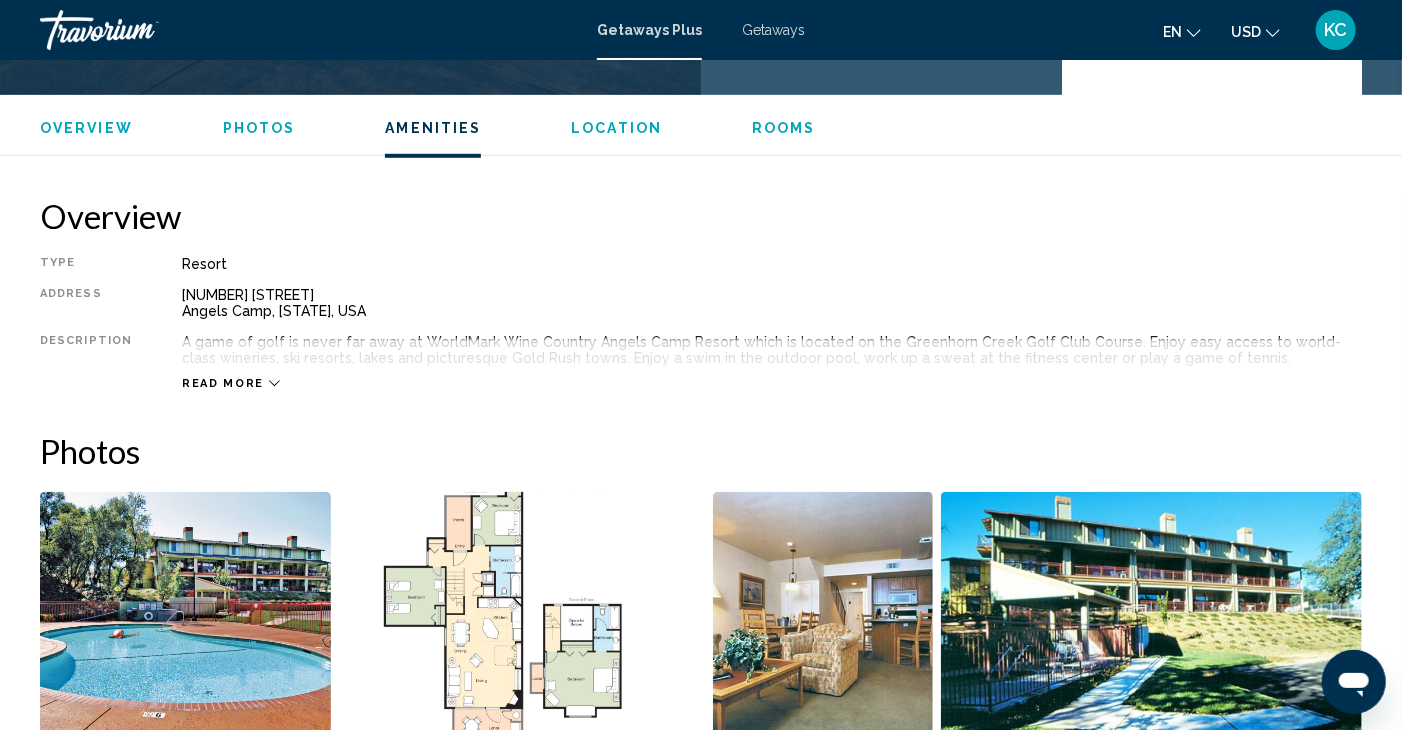 scroll, scrollTop: 0, scrollLeft: 0, axis: both 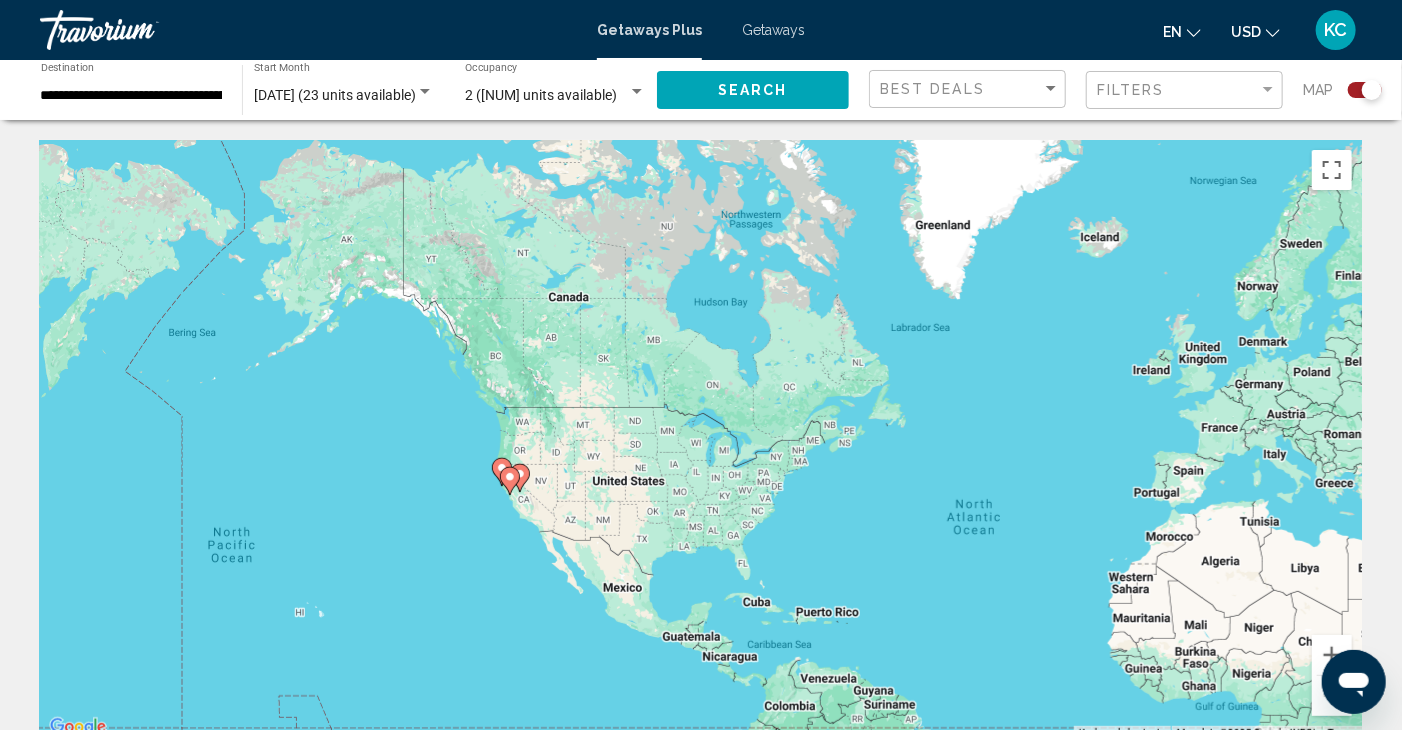 drag, startPoint x: 248, startPoint y: 399, endPoint x: 585, endPoint y: 509, distance: 354.49823 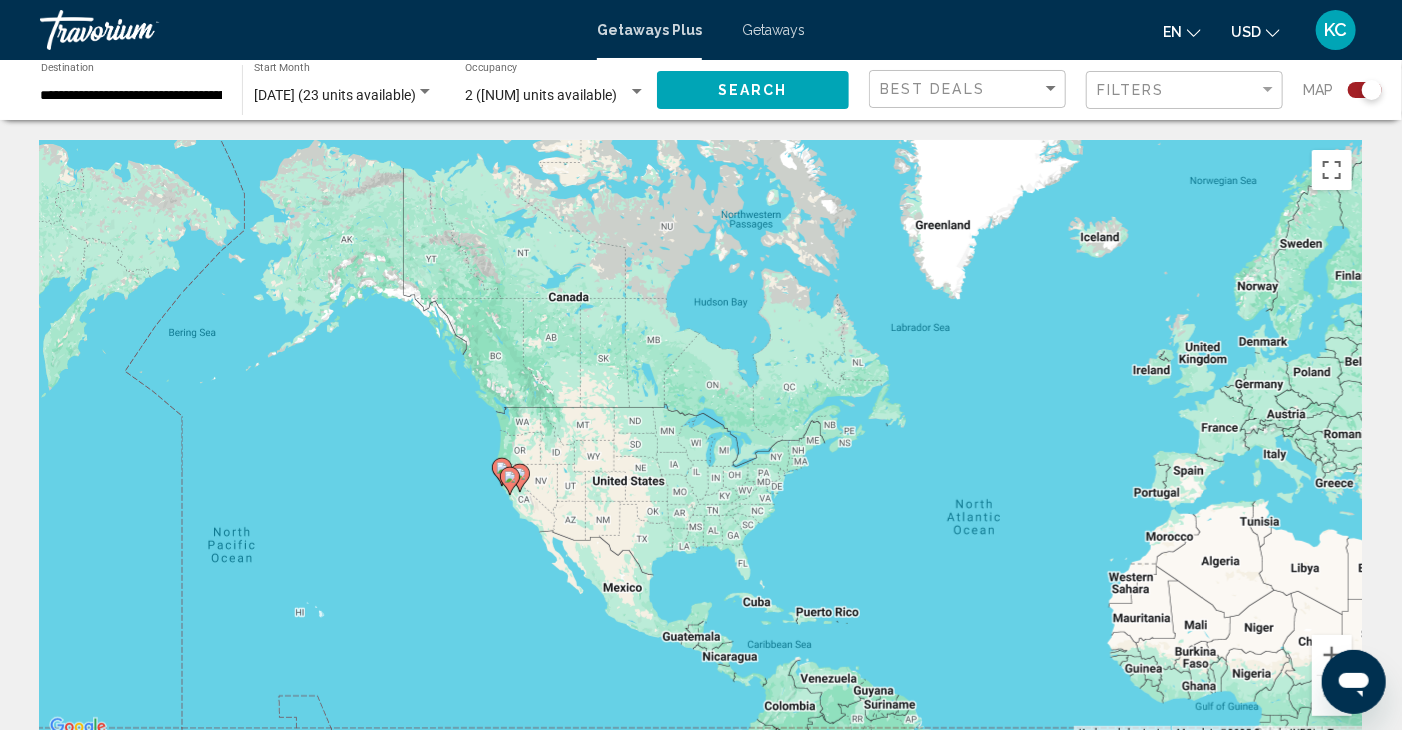 click on "To activate drag with keyboard, press Alt + Enter. Once in keyboard drag state, use the arrow keys to move the marker. To complete the drag, press the Enter key. To cancel, press Escape." at bounding box center (701, 440) 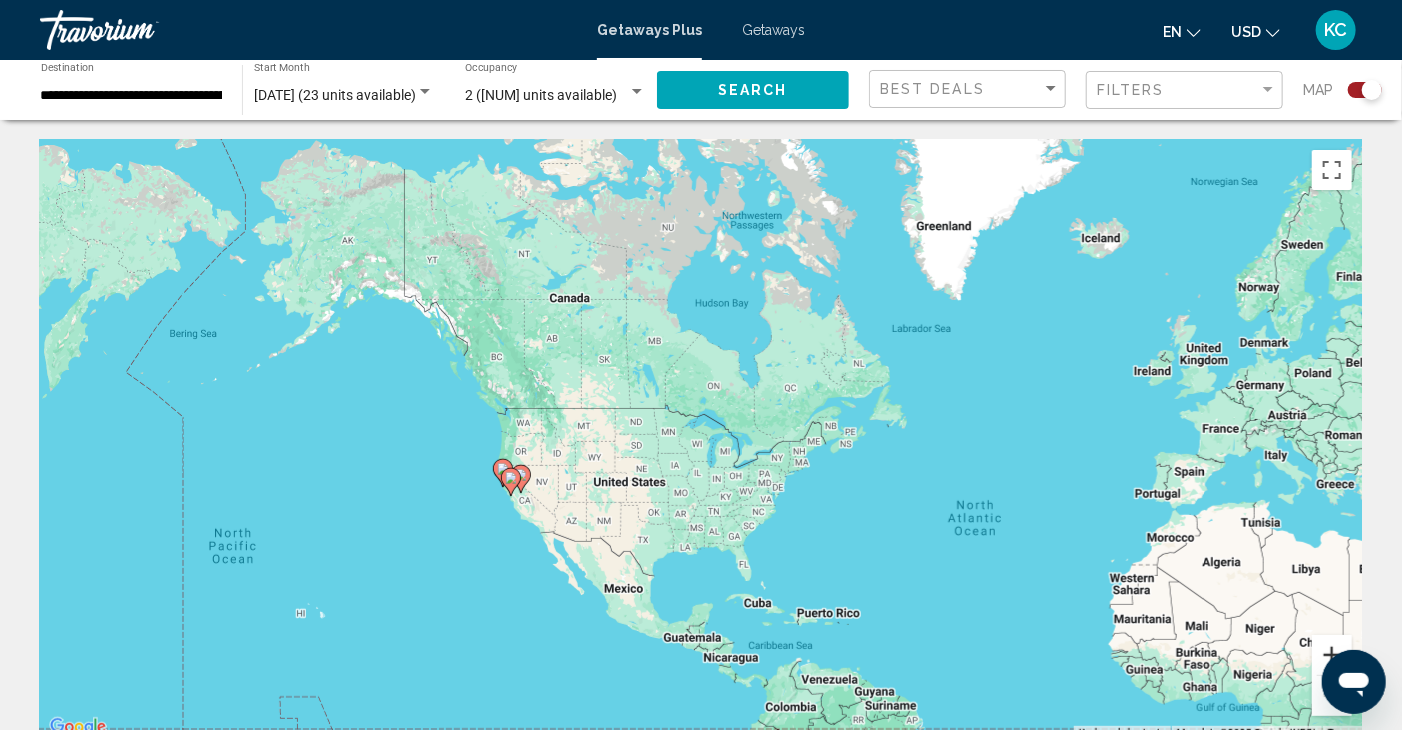 click at bounding box center (1332, 655) 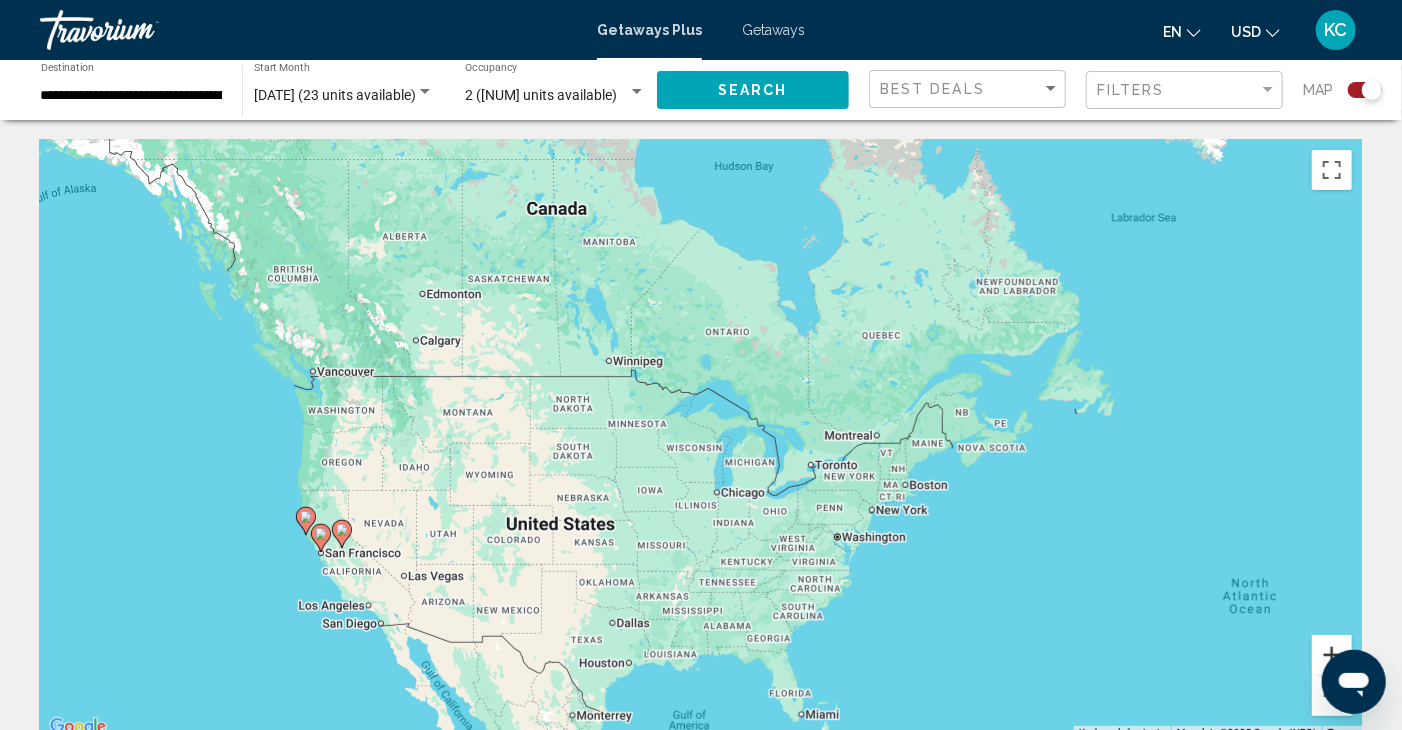 click at bounding box center [1332, 655] 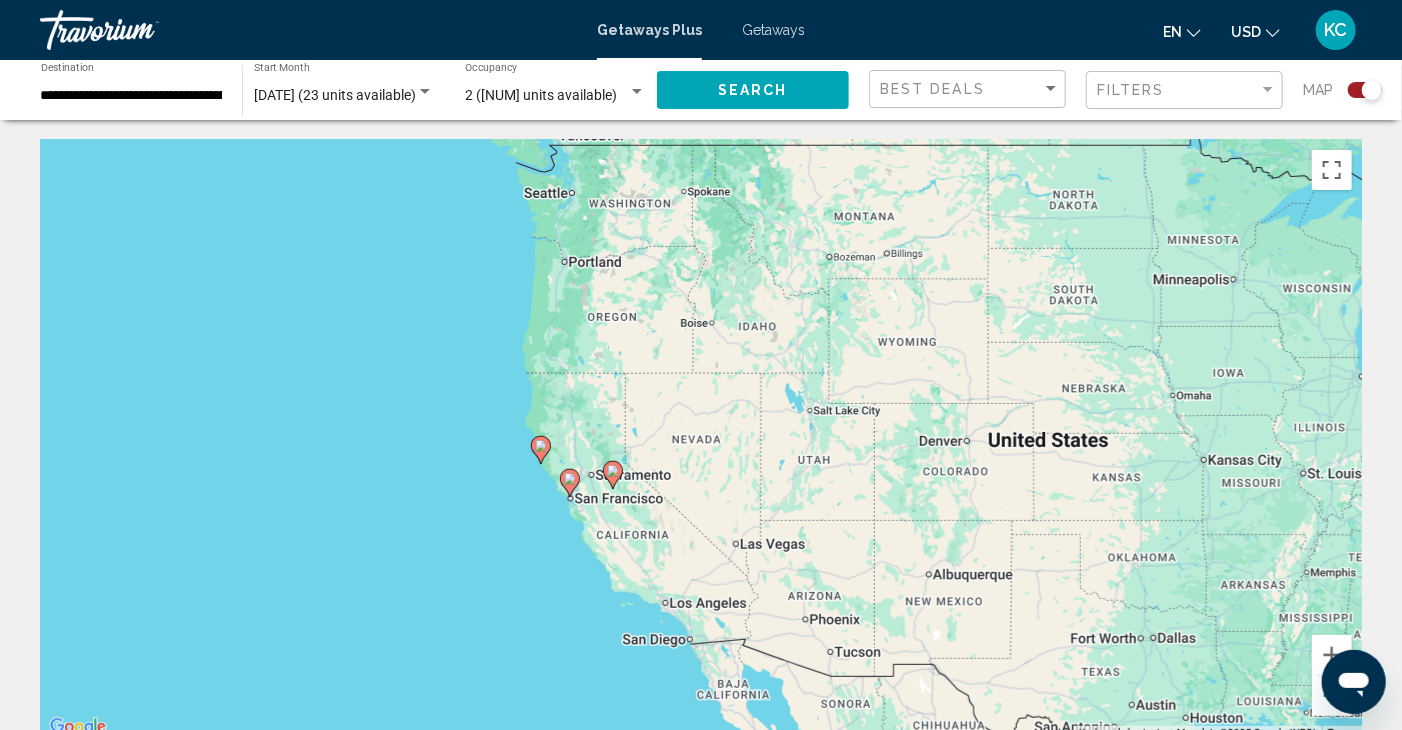 drag, startPoint x: 201, startPoint y: 632, endPoint x: 870, endPoint y: 470, distance: 688.33496 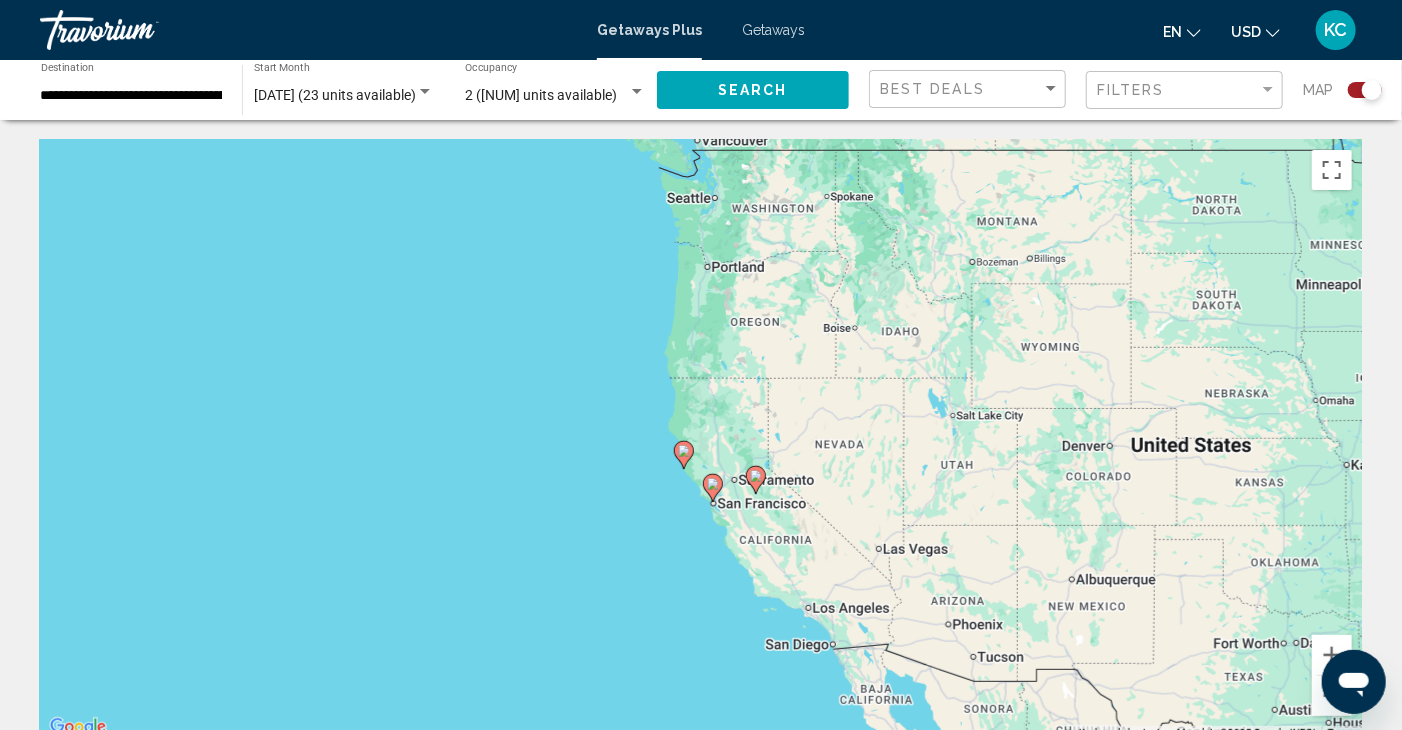 click 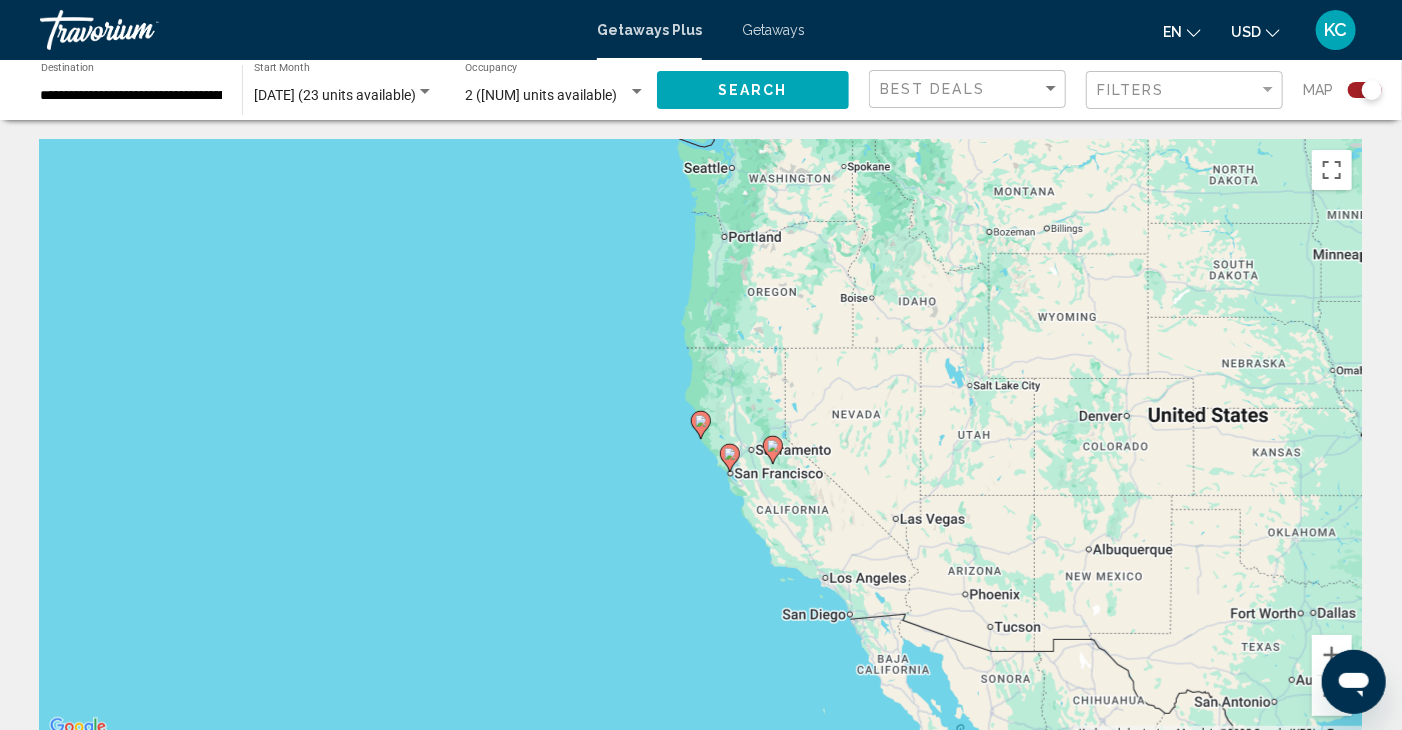 click 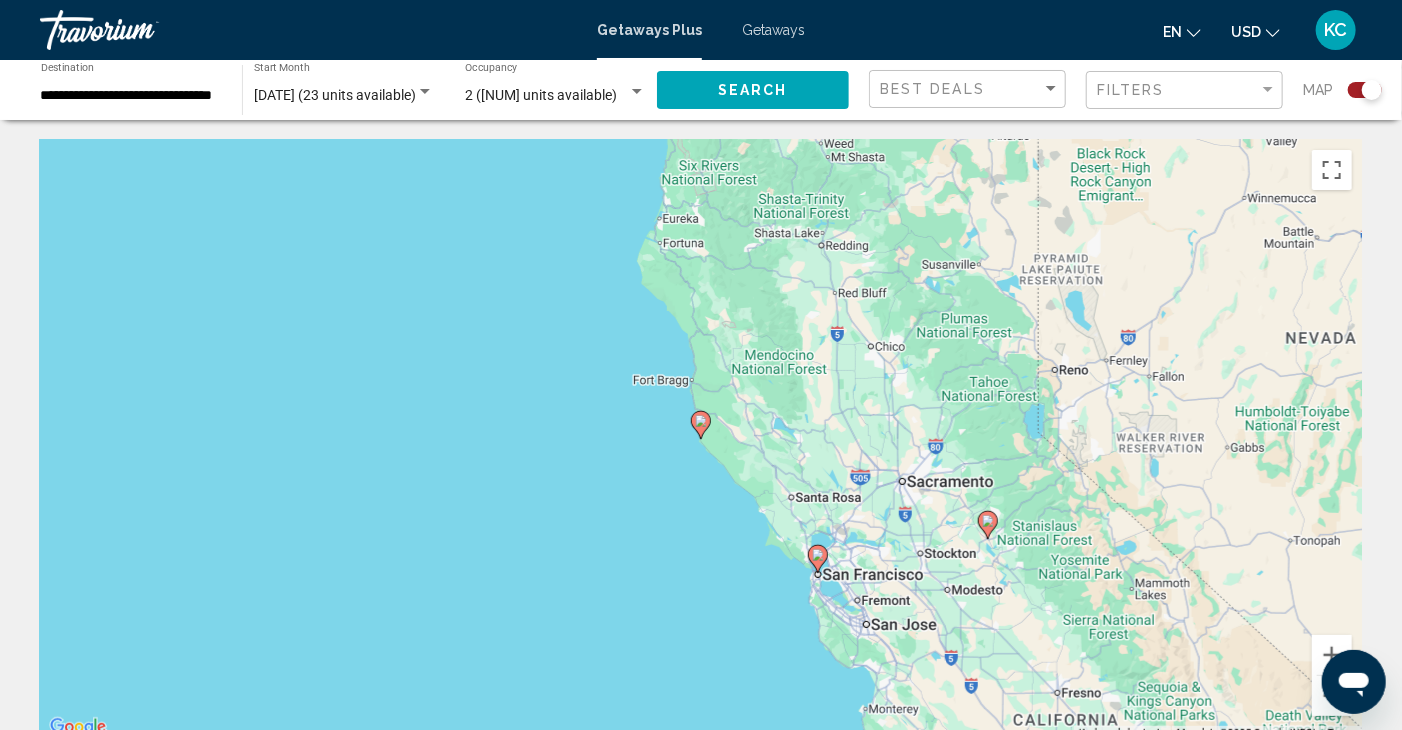 click 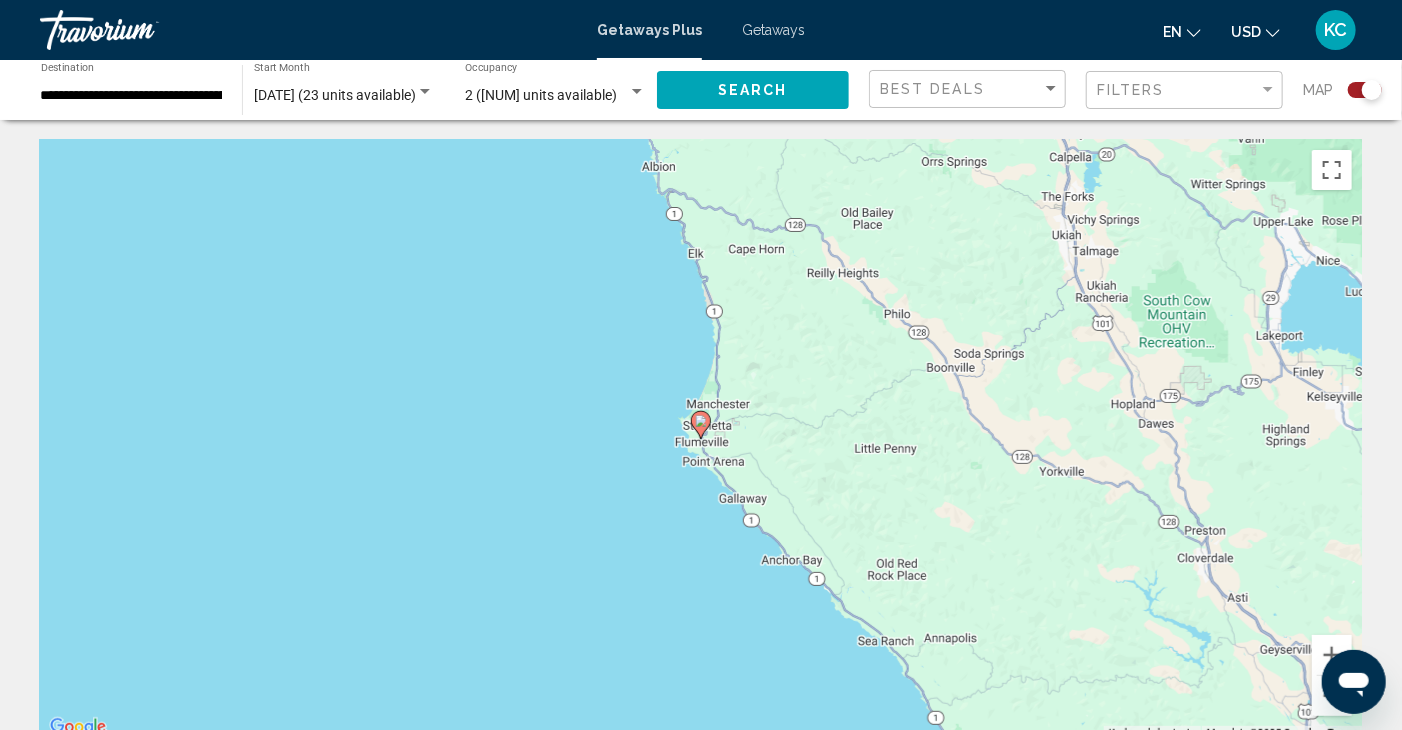 click 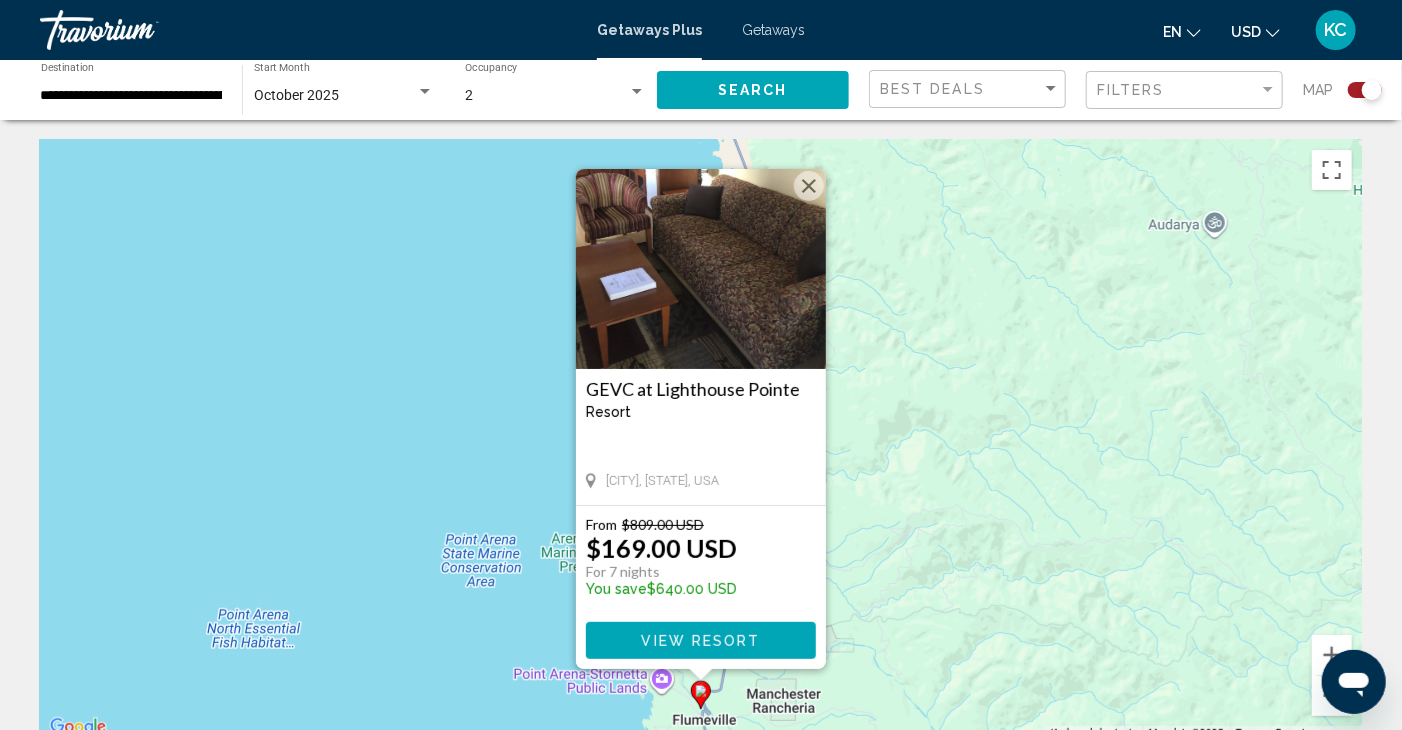 click on "View Resort" at bounding box center [700, 641] 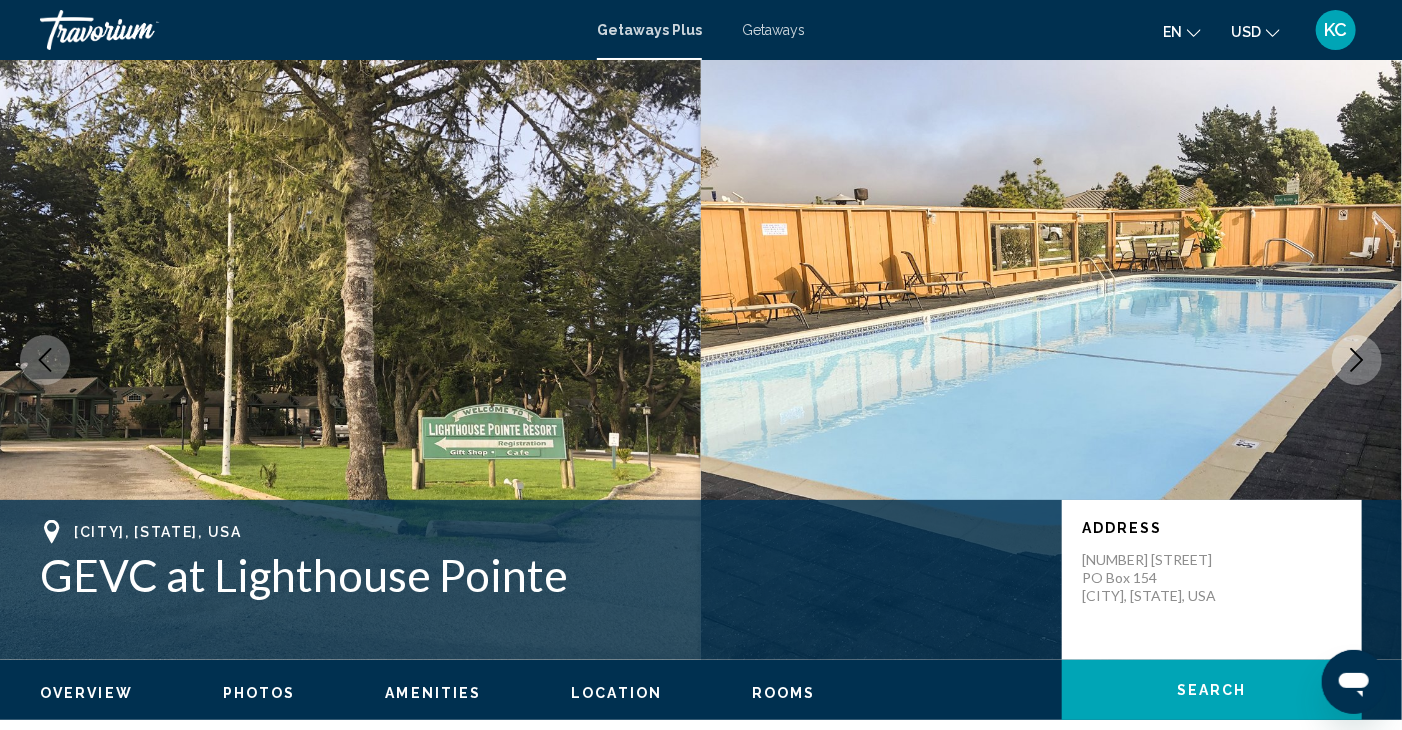 click 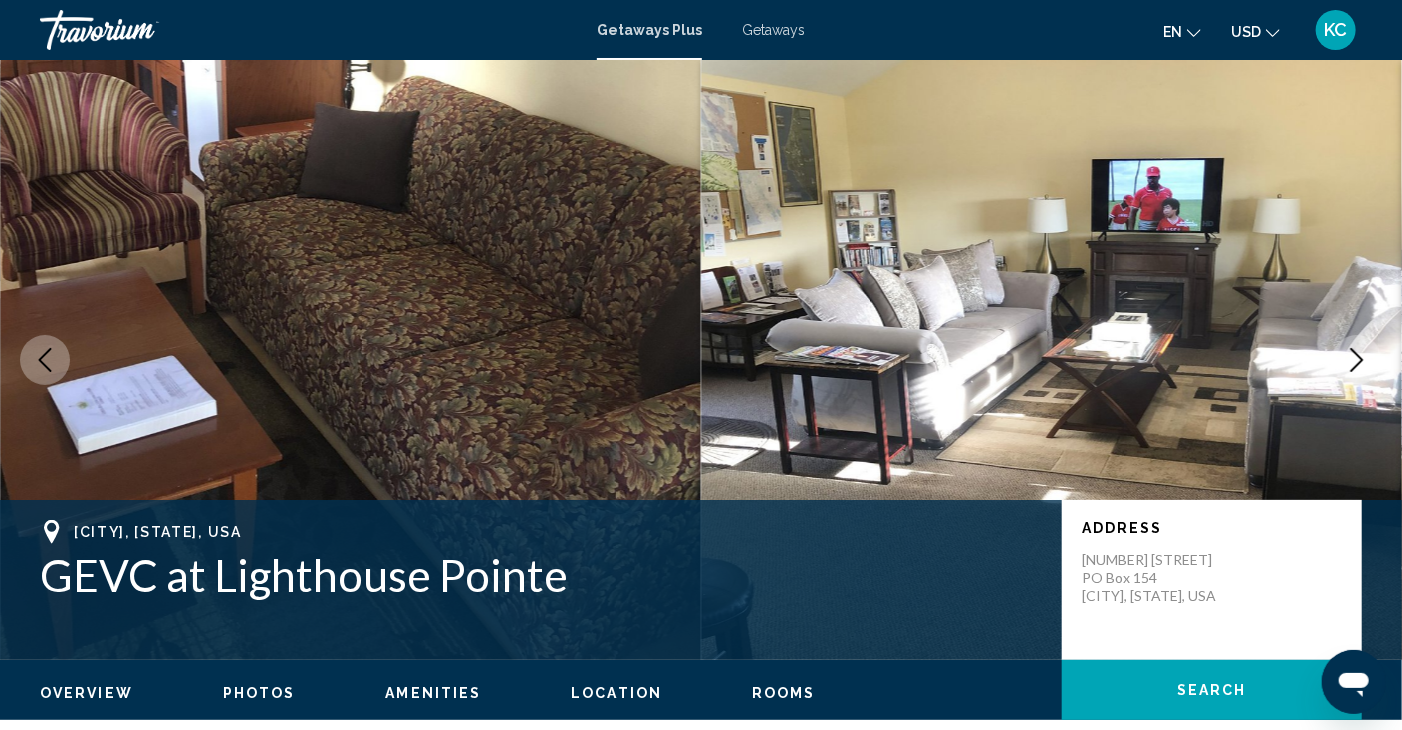 click 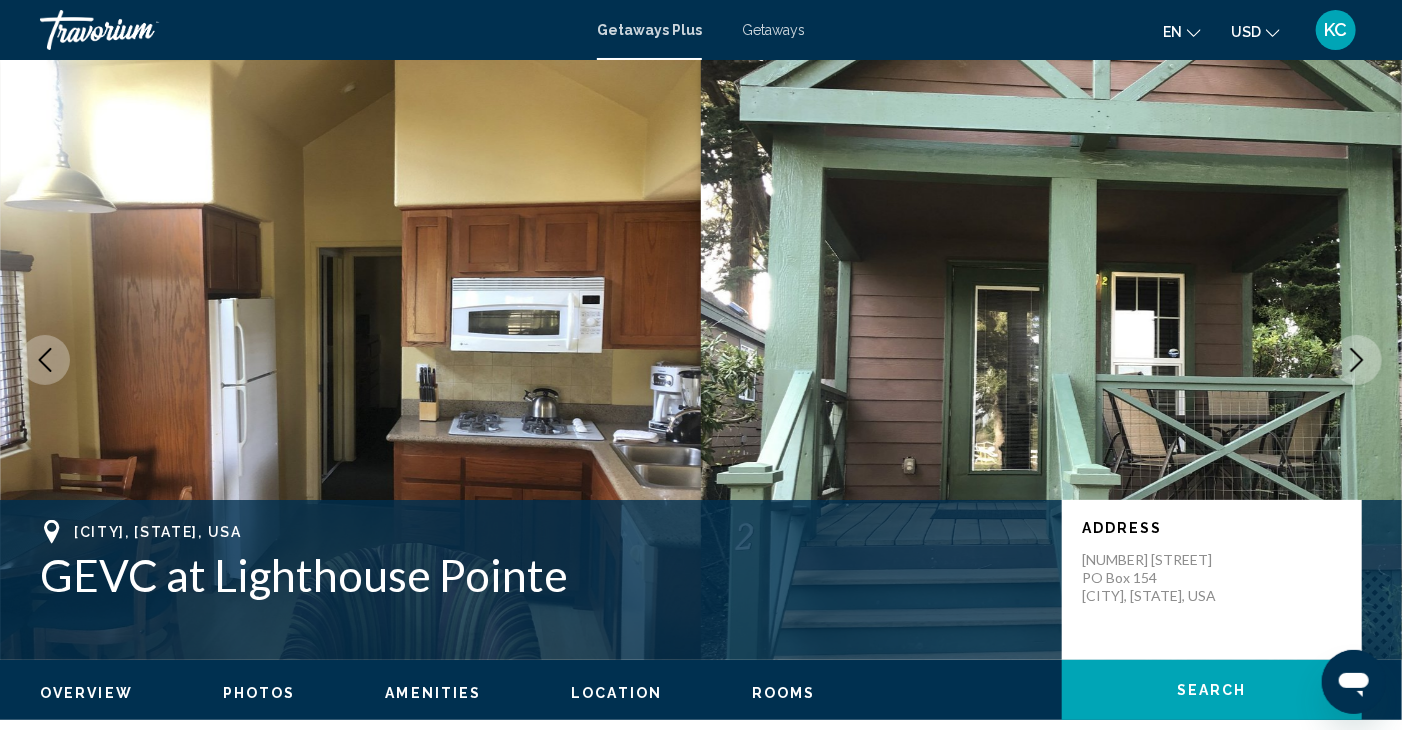 click 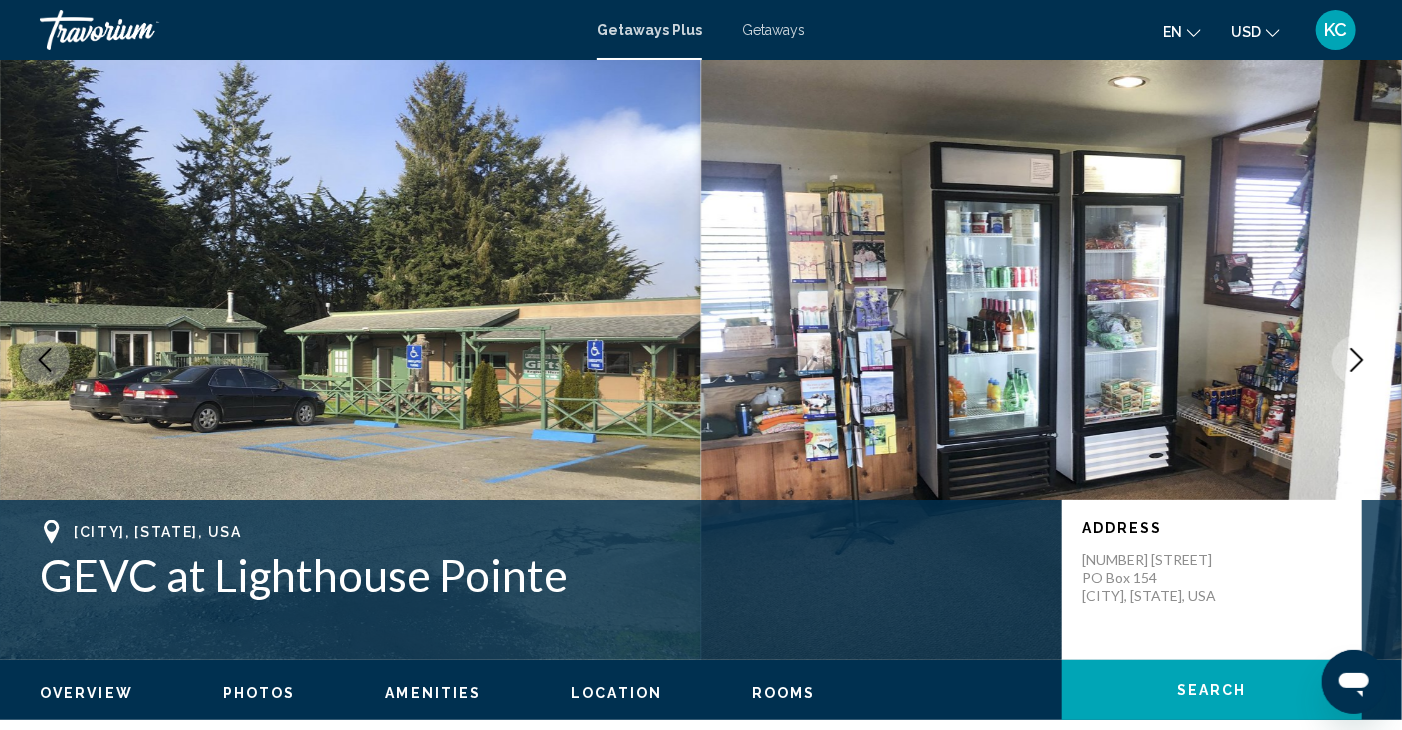 click 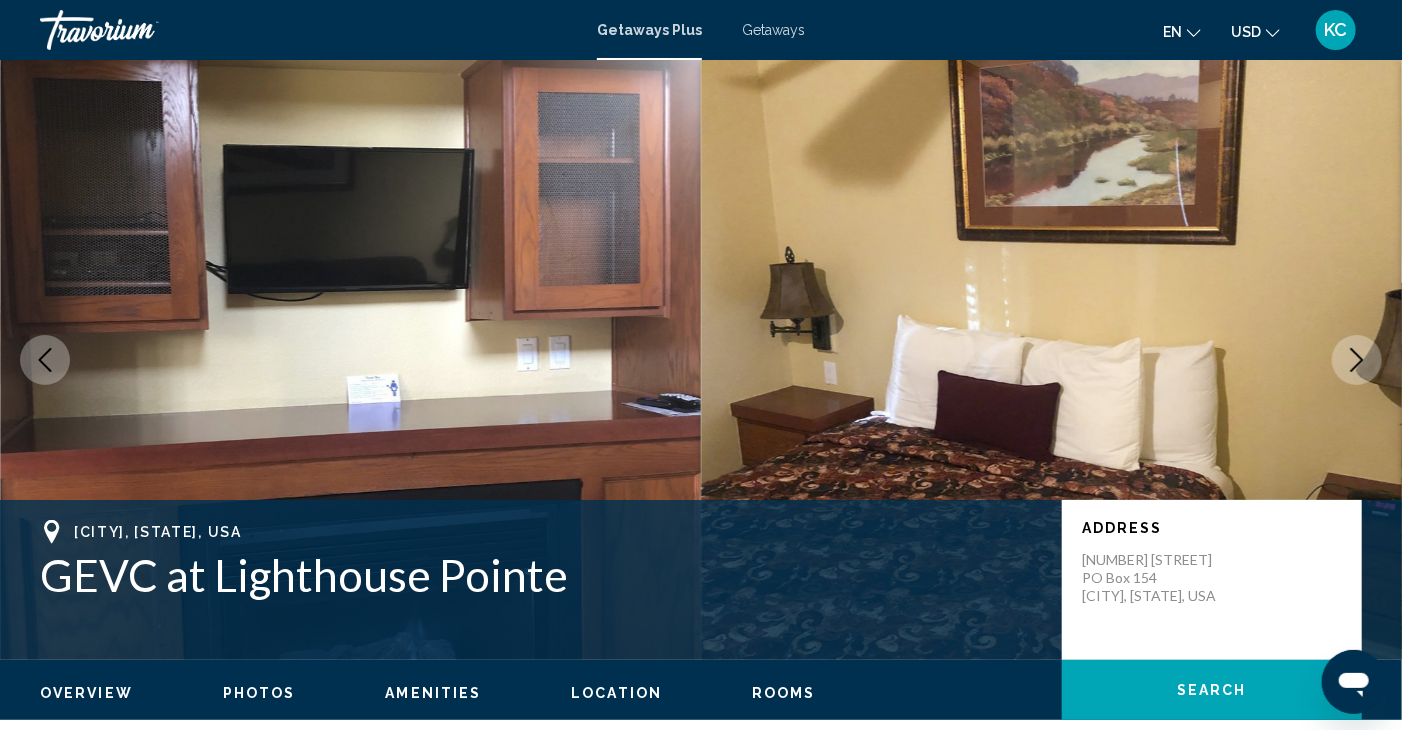 click 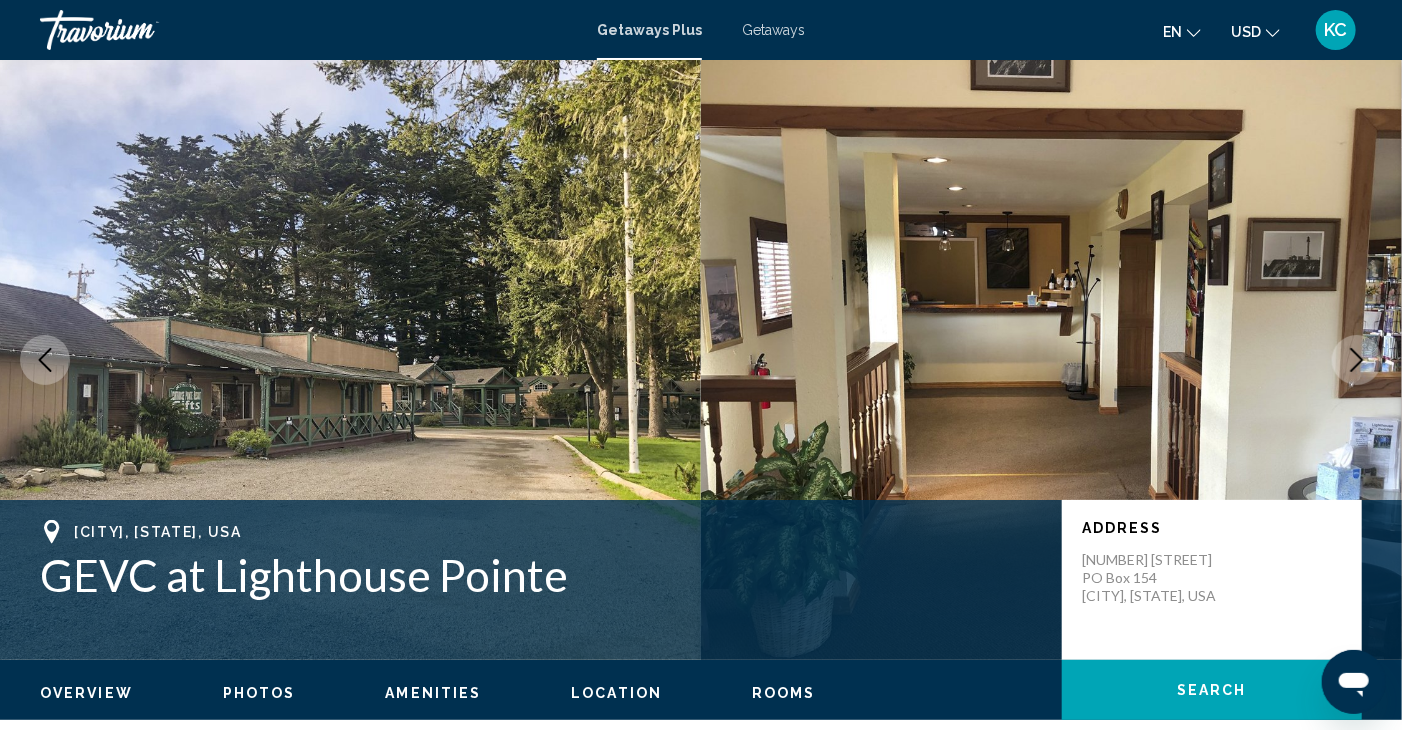 click on "Location" at bounding box center [616, 693] 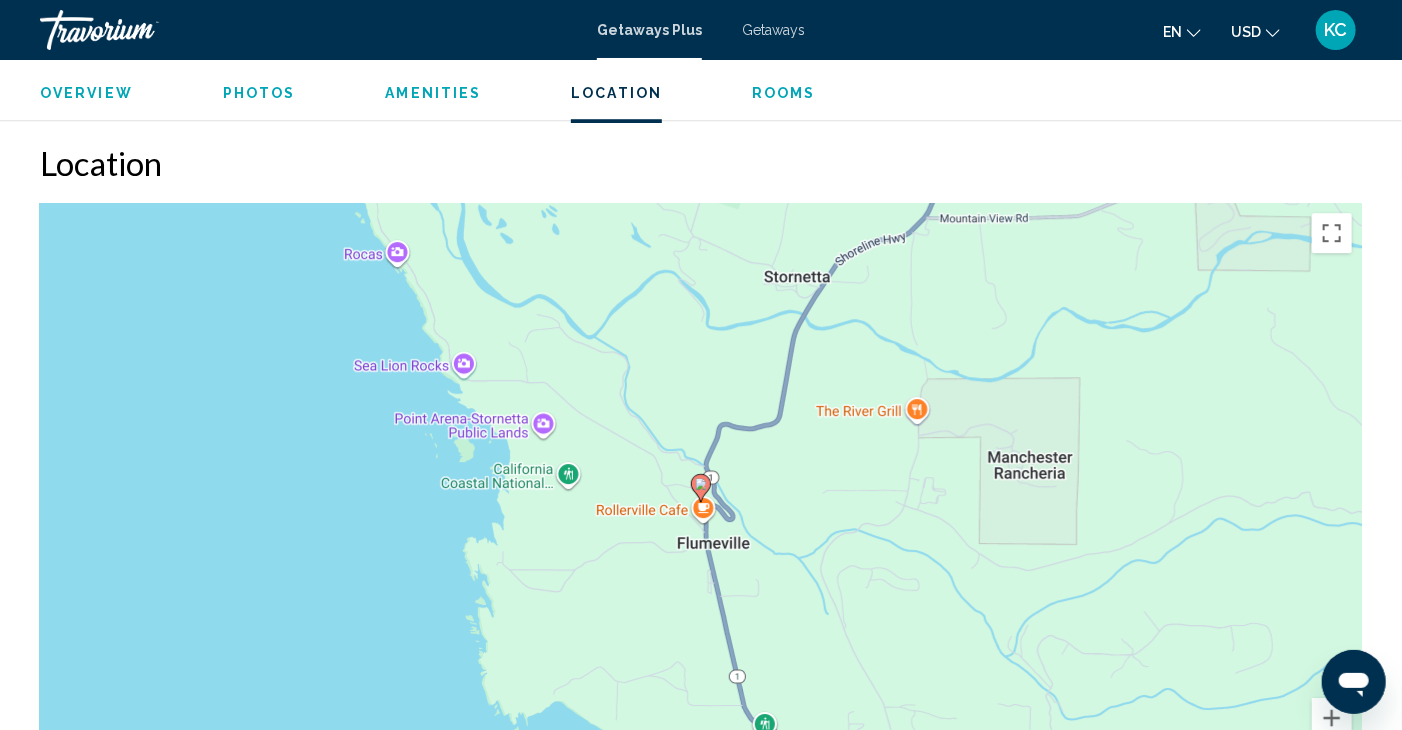 scroll, scrollTop: 2622, scrollLeft: 0, axis: vertical 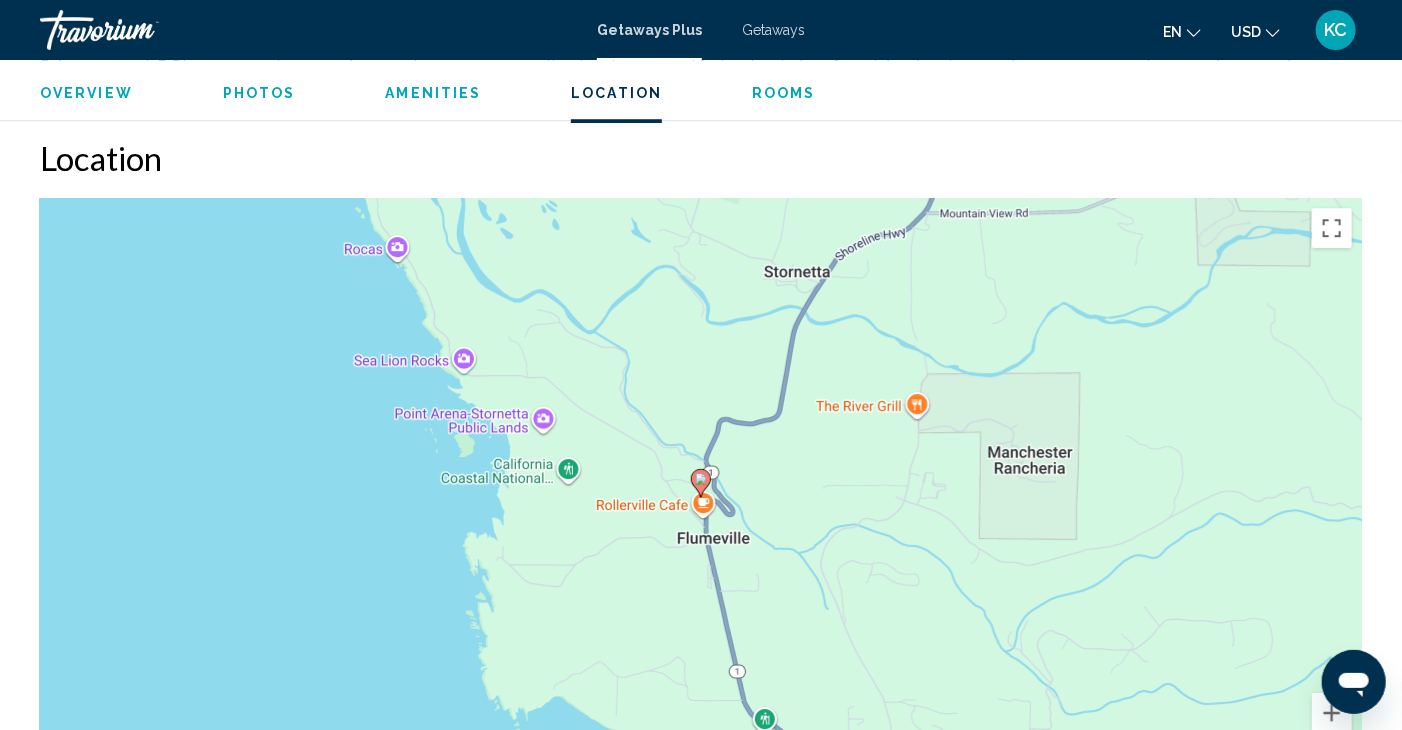 click on "Photos" at bounding box center [259, 93] 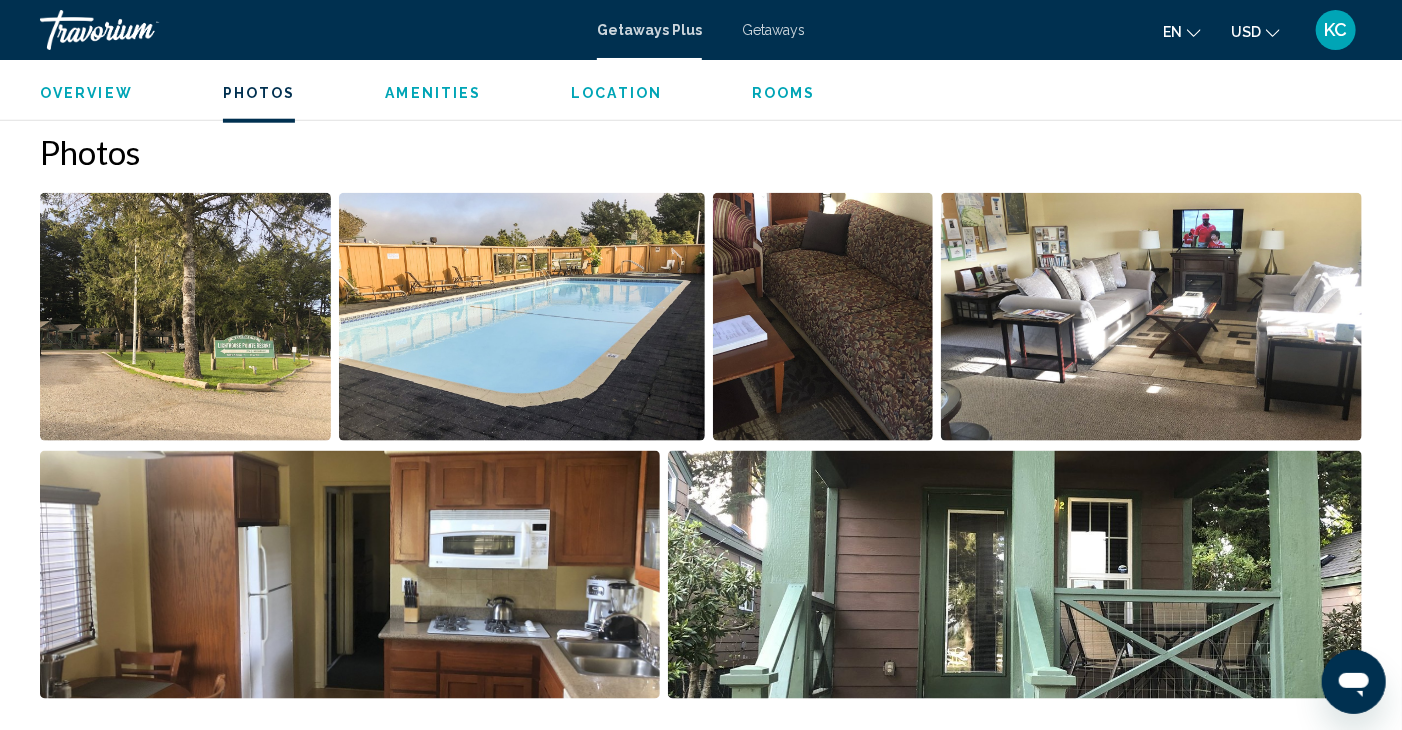 scroll, scrollTop: 908, scrollLeft: 0, axis: vertical 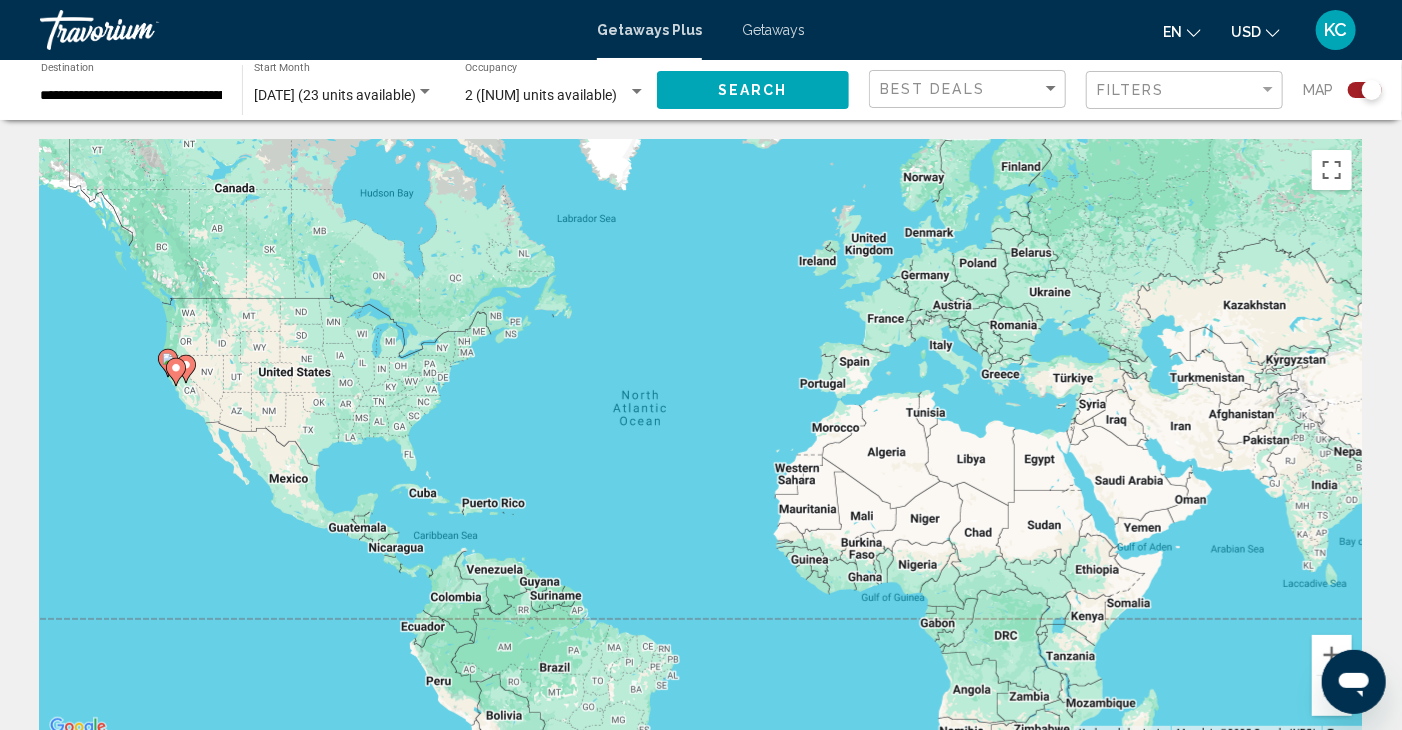 click on "**********" 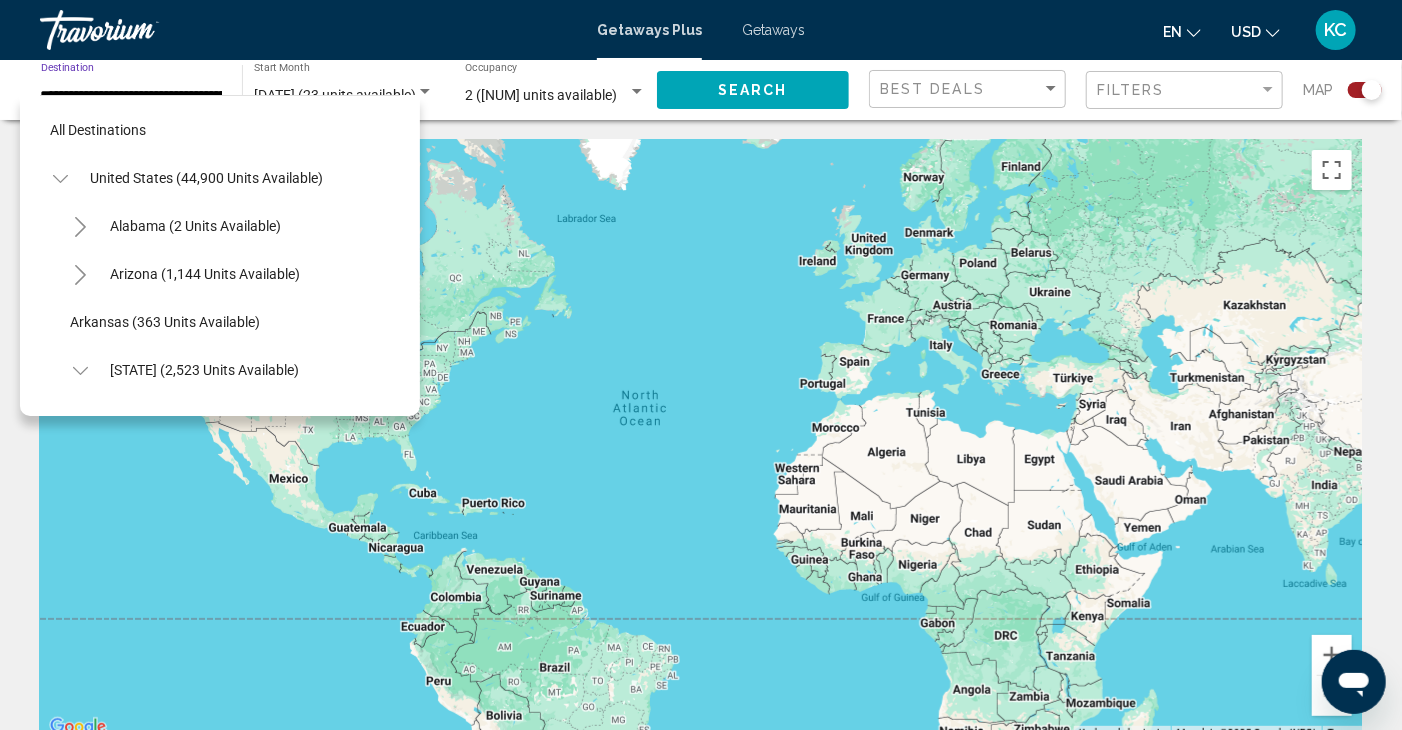scroll, scrollTop: 0, scrollLeft: 98, axis: horizontal 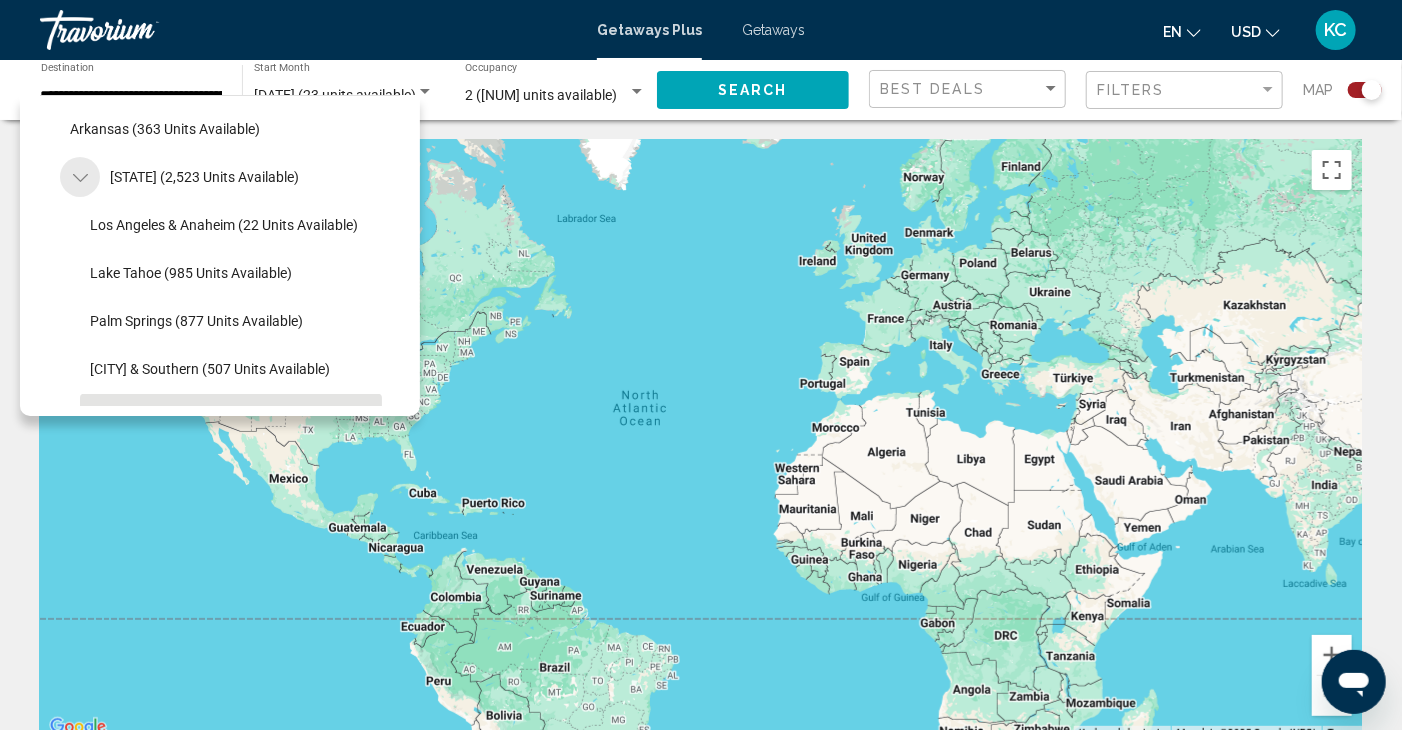click 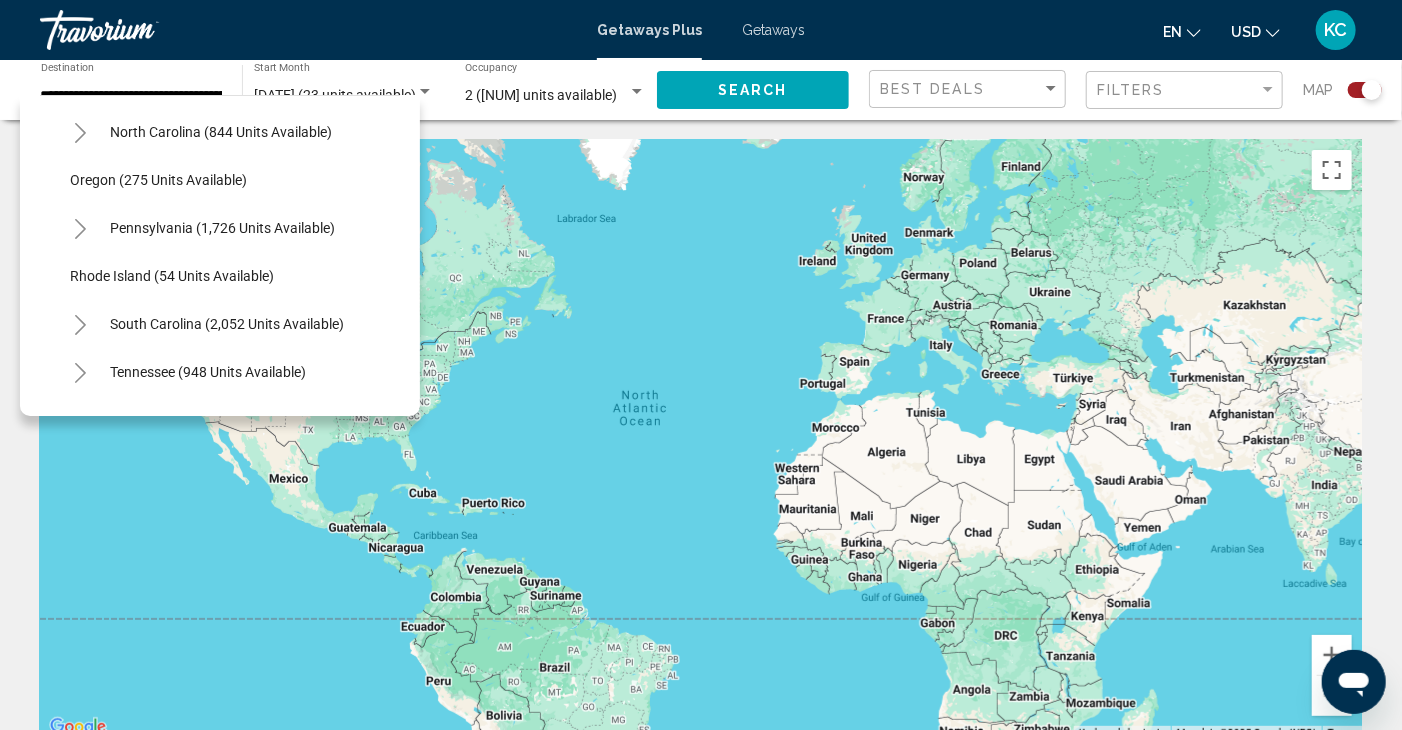 scroll, scrollTop: 1422, scrollLeft: 0, axis: vertical 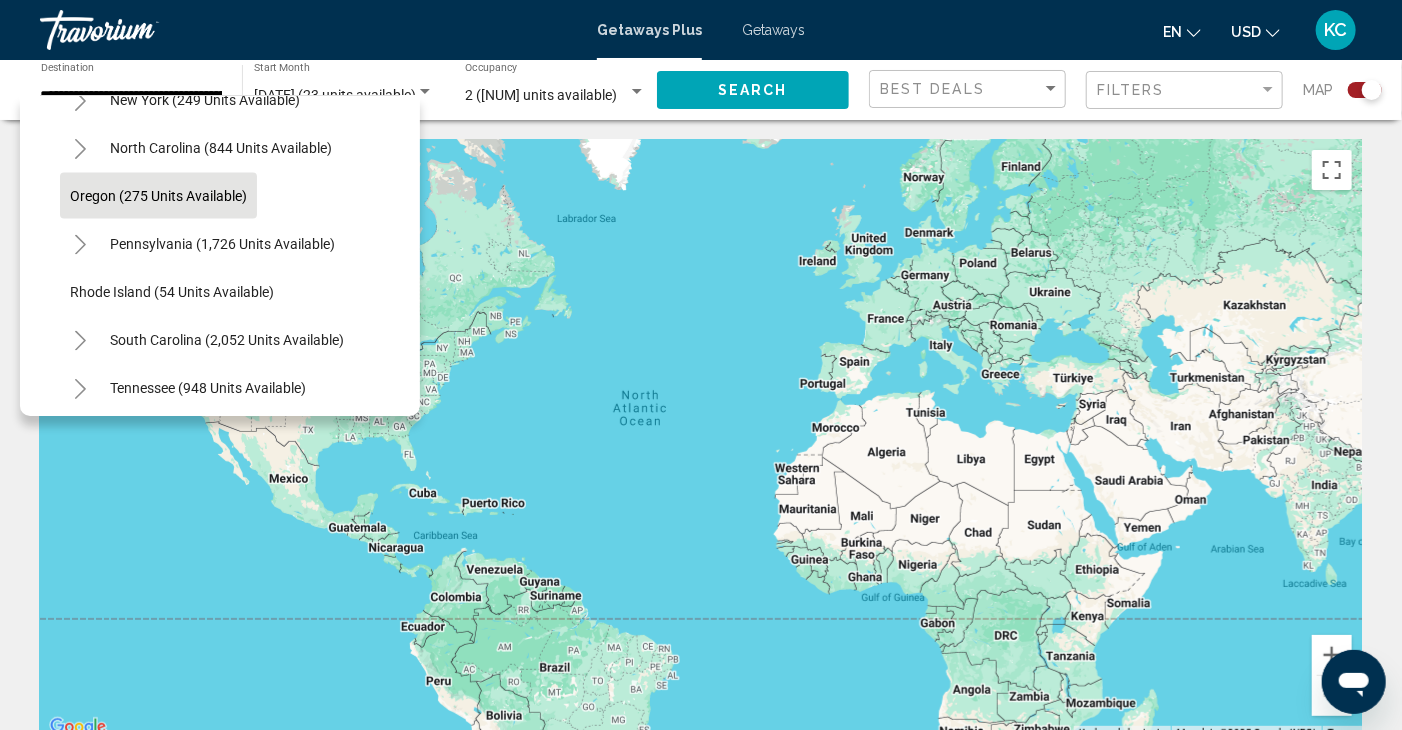 click on "Oregon (275 units available)" 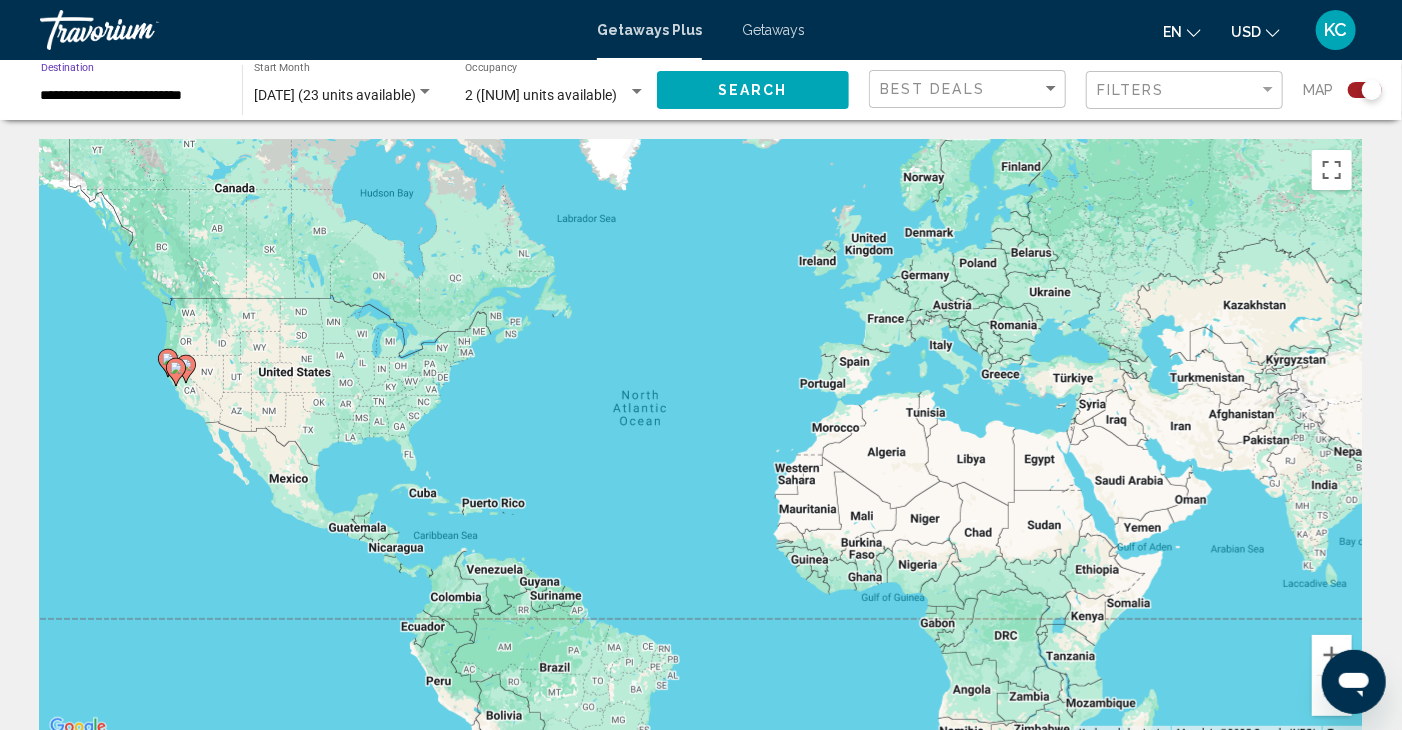 scroll, scrollTop: 0, scrollLeft: 0, axis: both 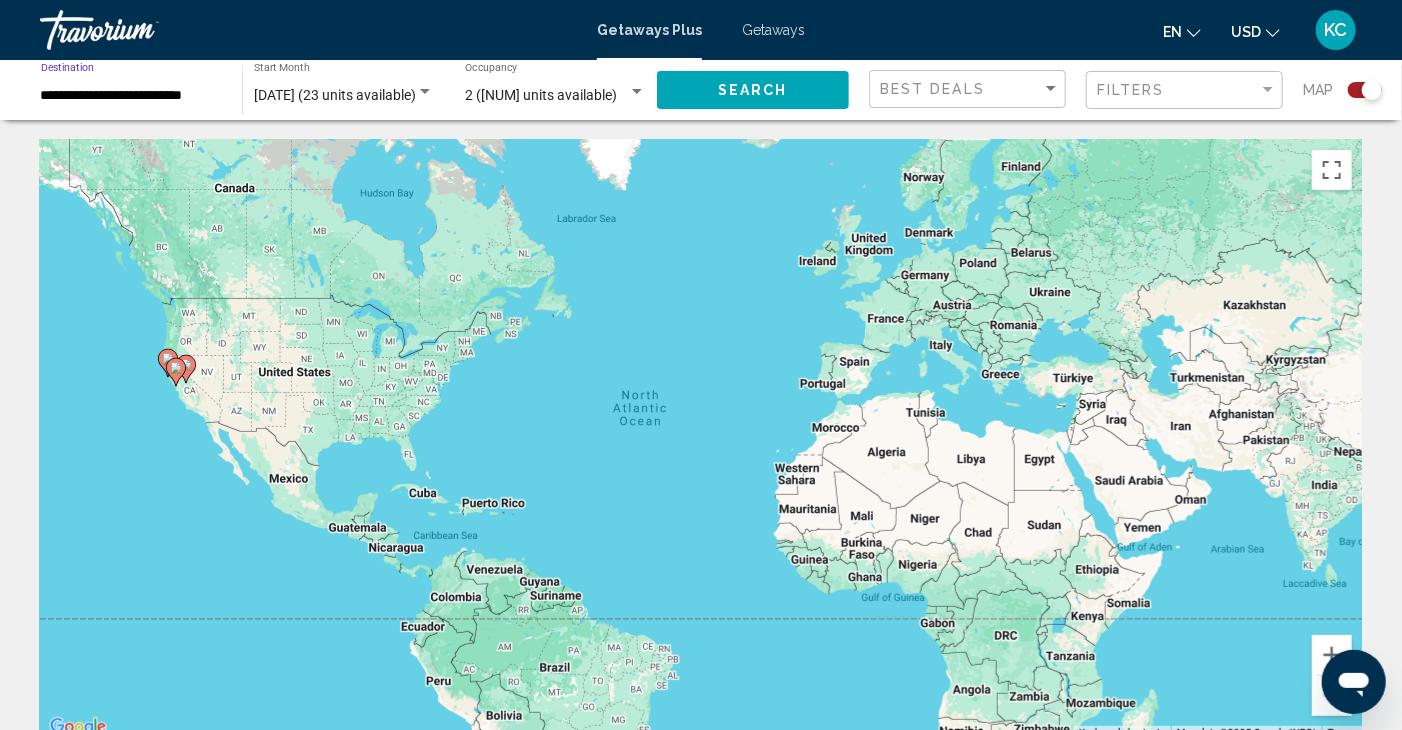 click at bounding box center [425, 92] 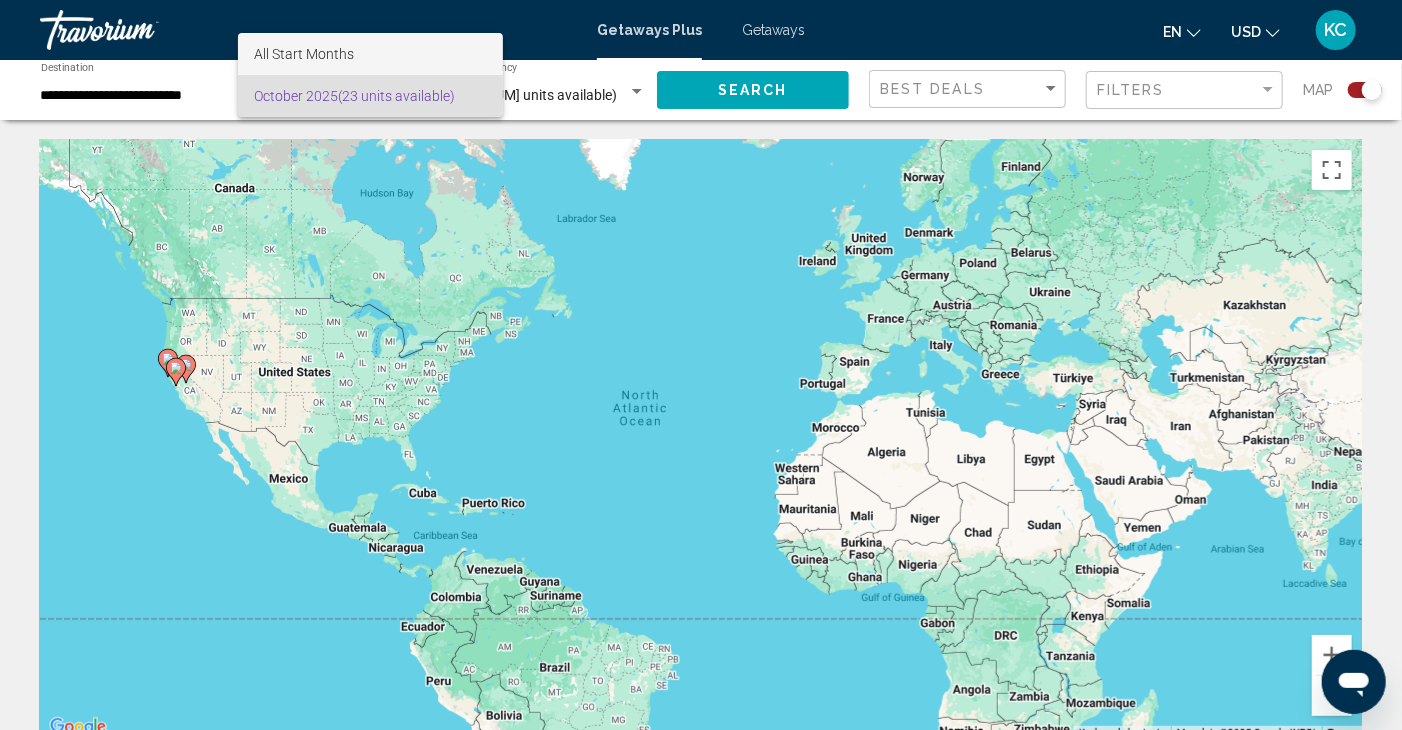 click on "All Start Months" at bounding box center [304, 54] 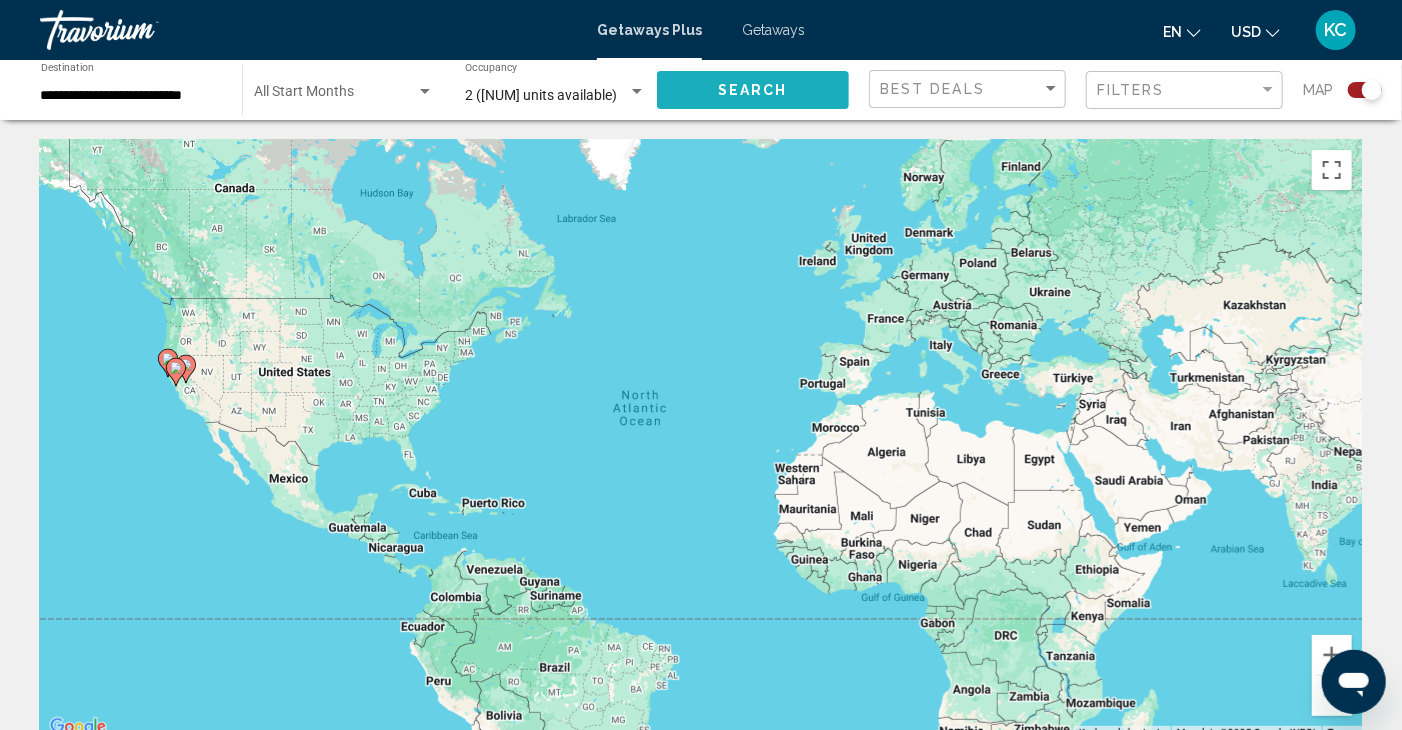 click on "Search" 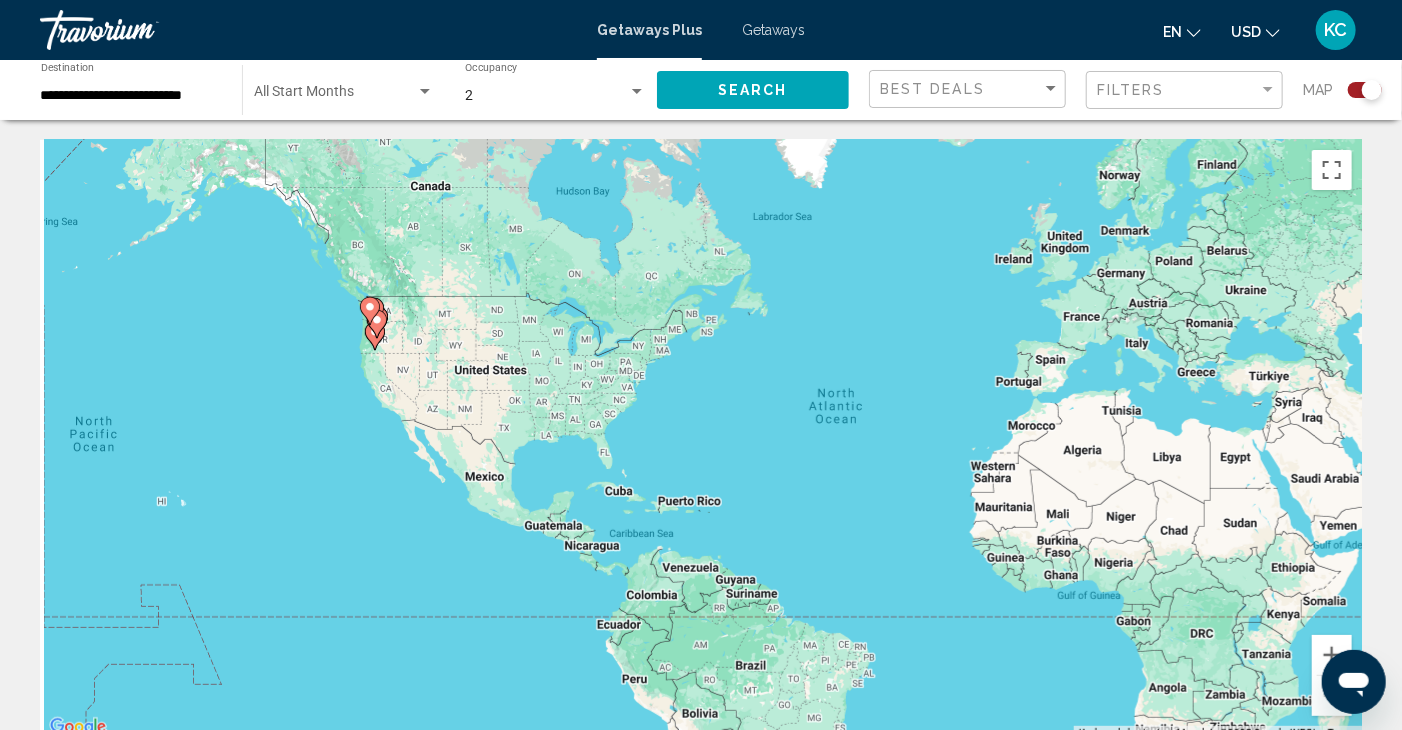 drag, startPoint x: 198, startPoint y: 368, endPoint x: 473, endPoint y: 393, distance: 276.13403 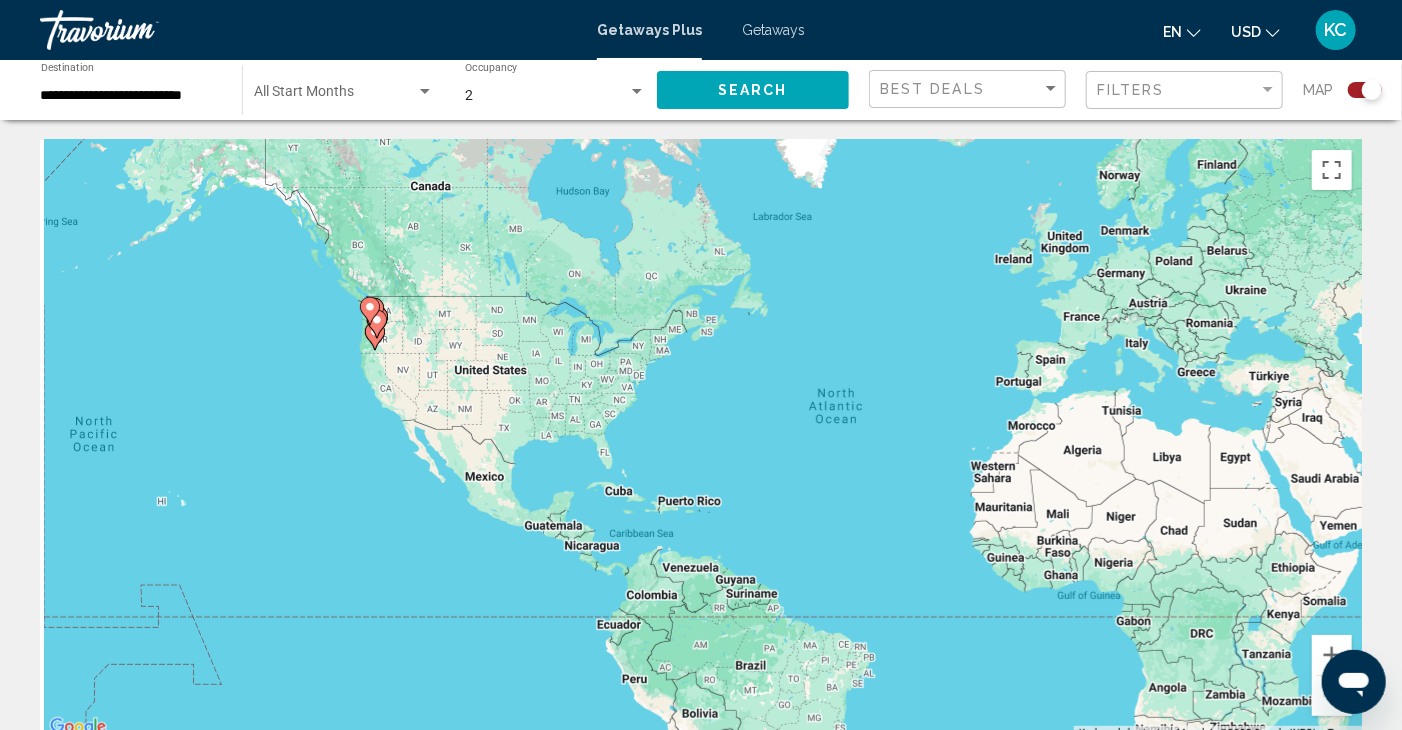 click on "To activate drag with keyboard, press Alt + Enter. Once in keyboard drag state, use the arrow keys to move the marker. To complete the drag, press the Enter key. To cancel, press Escape." at bounding box center [701, 440] 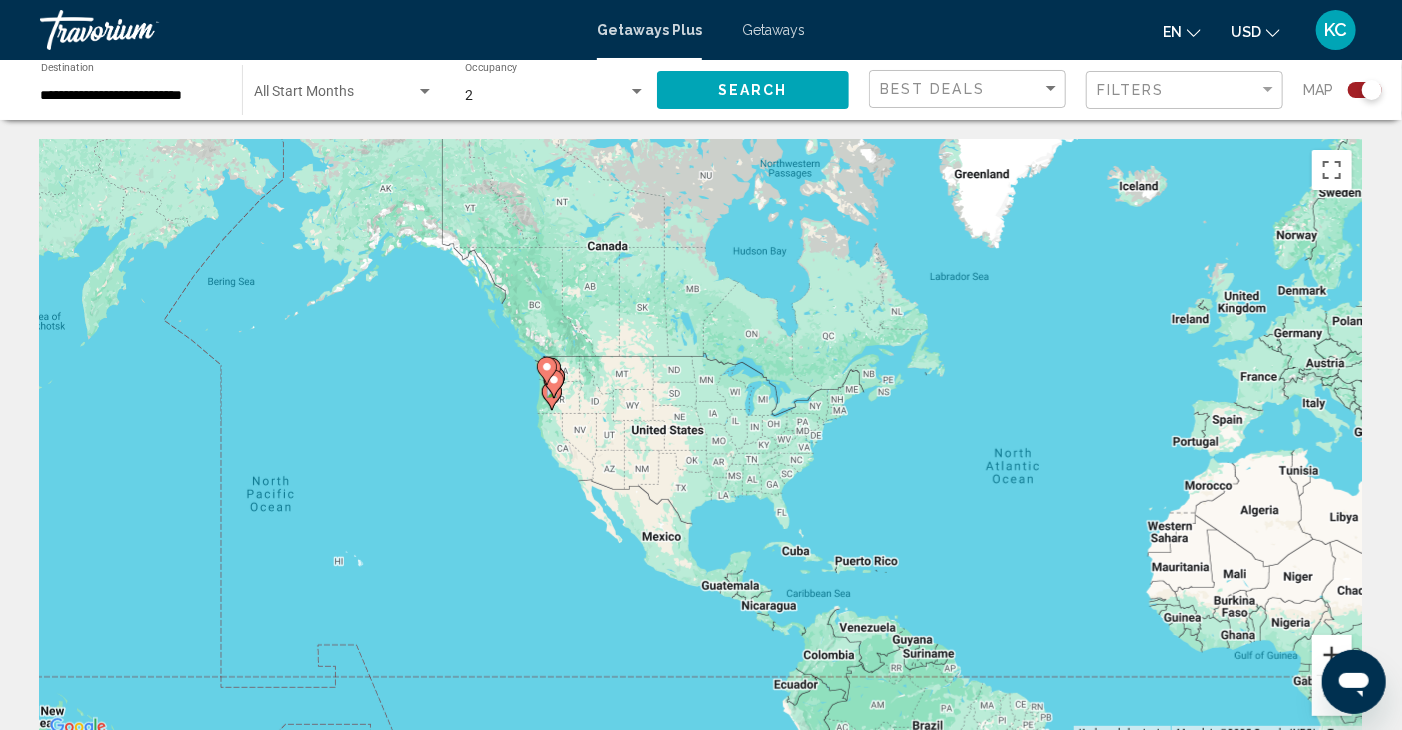 click at bounding box center [1332, 655] 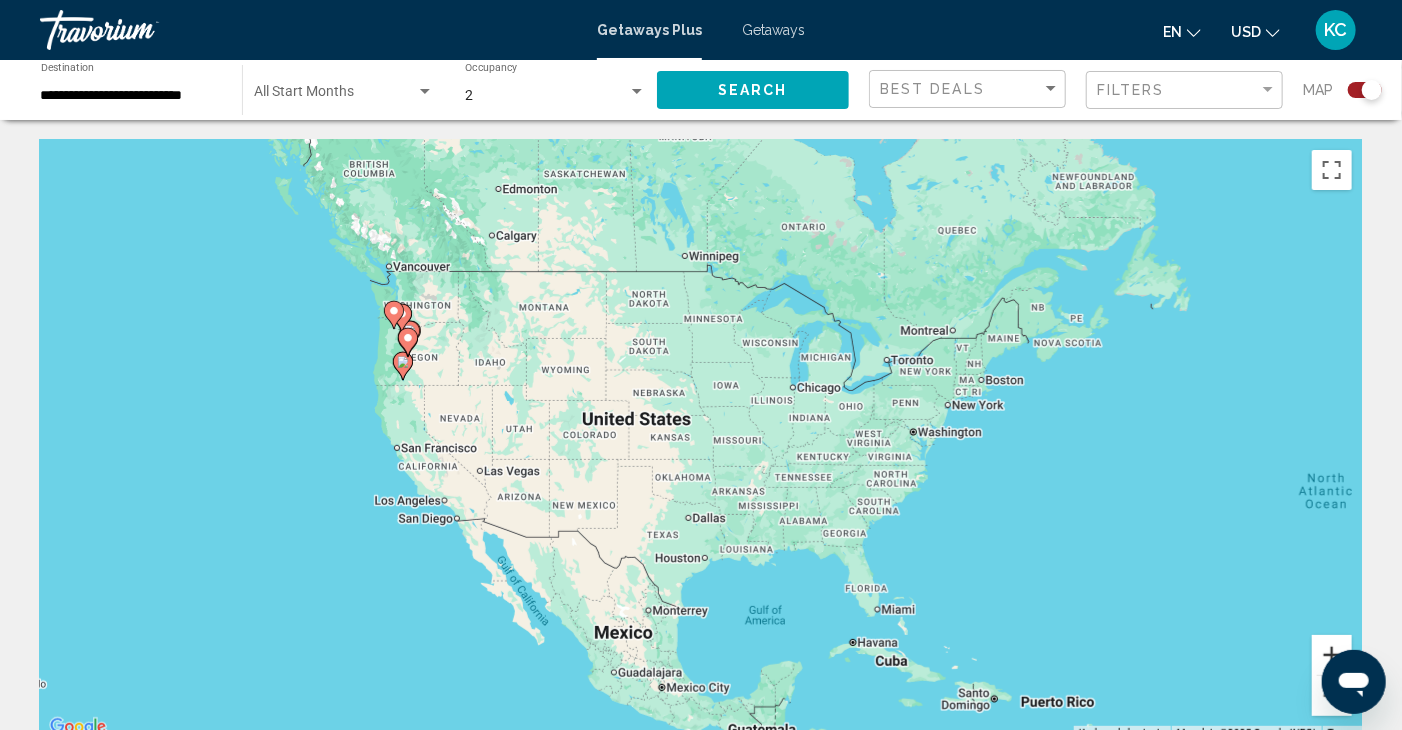 click at bounding box center (1332, 655) 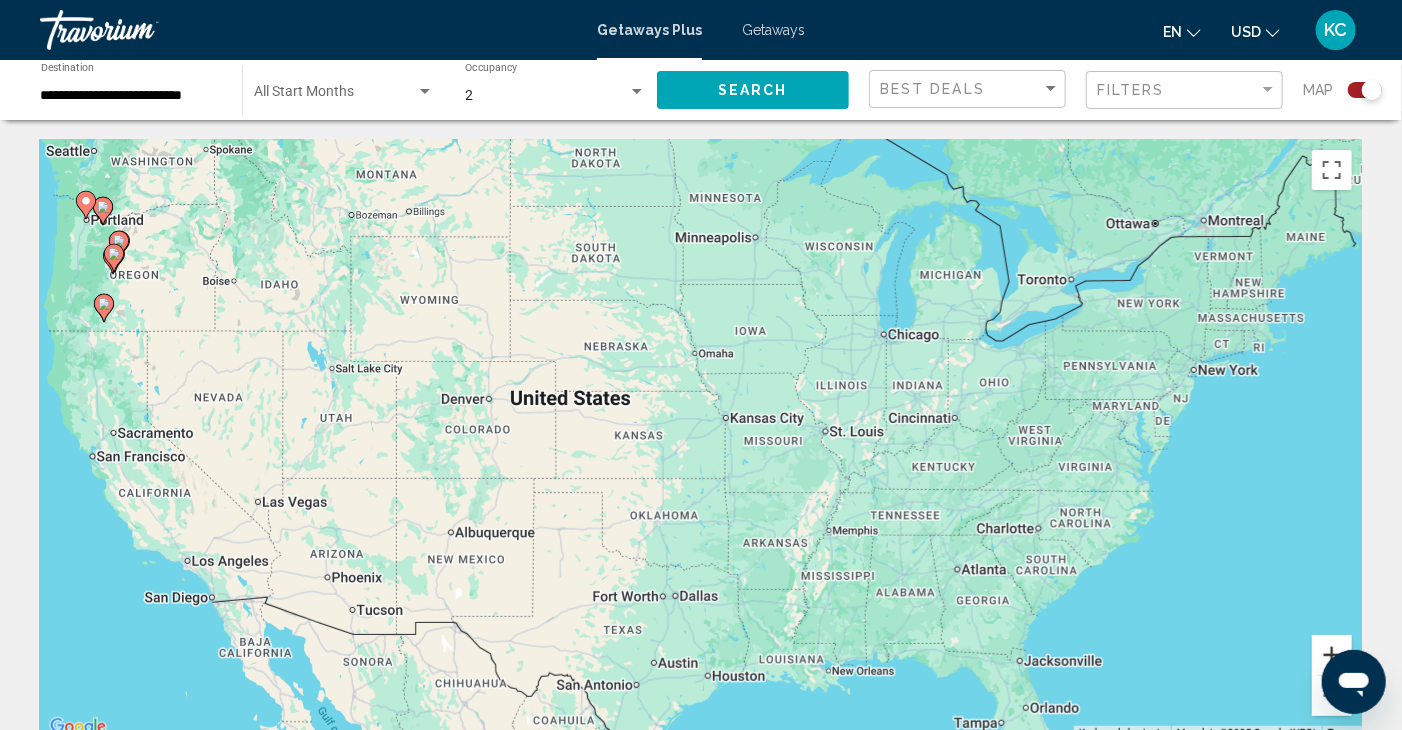 click at bounding box center [1332, 655] 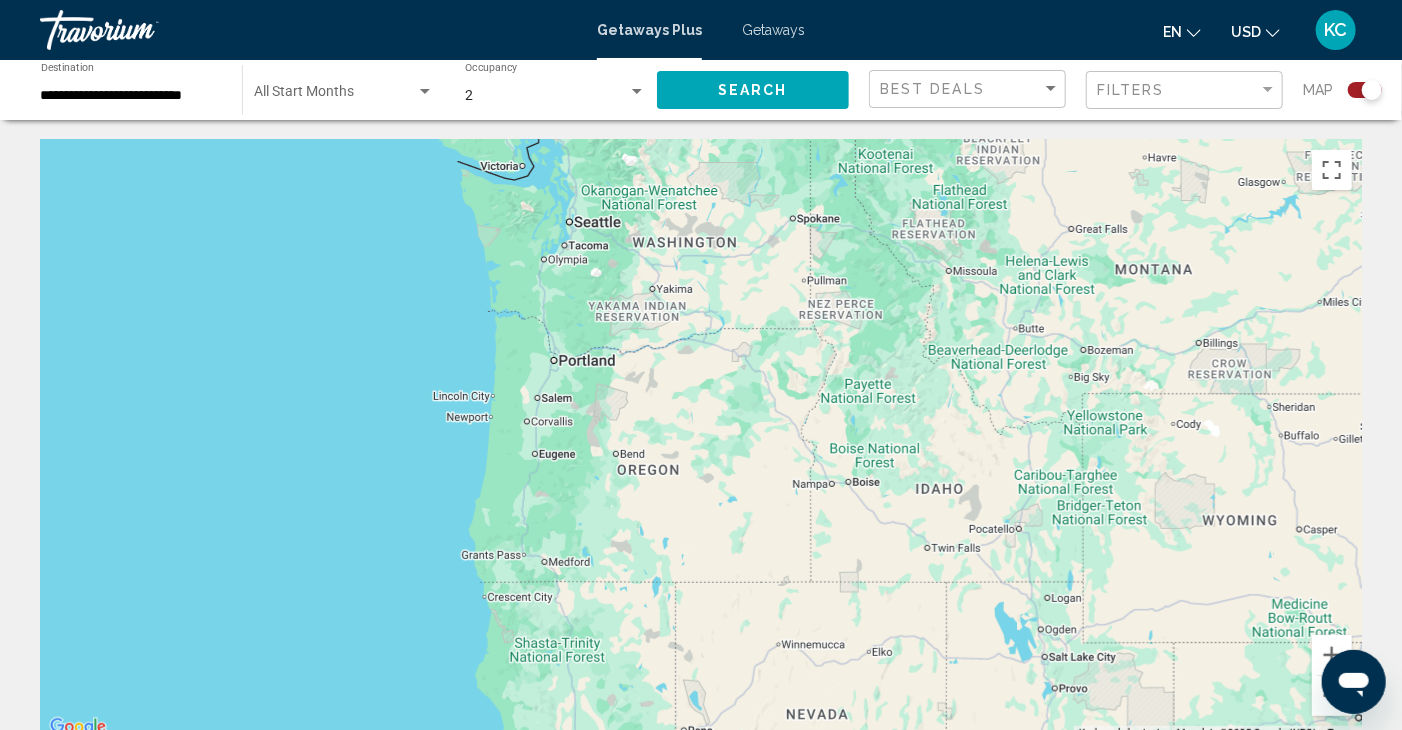 drag, startPoint x: 120, startPoint y: 342, endPoint x: 1195, endPoint y: 697, distance: 1132.0999 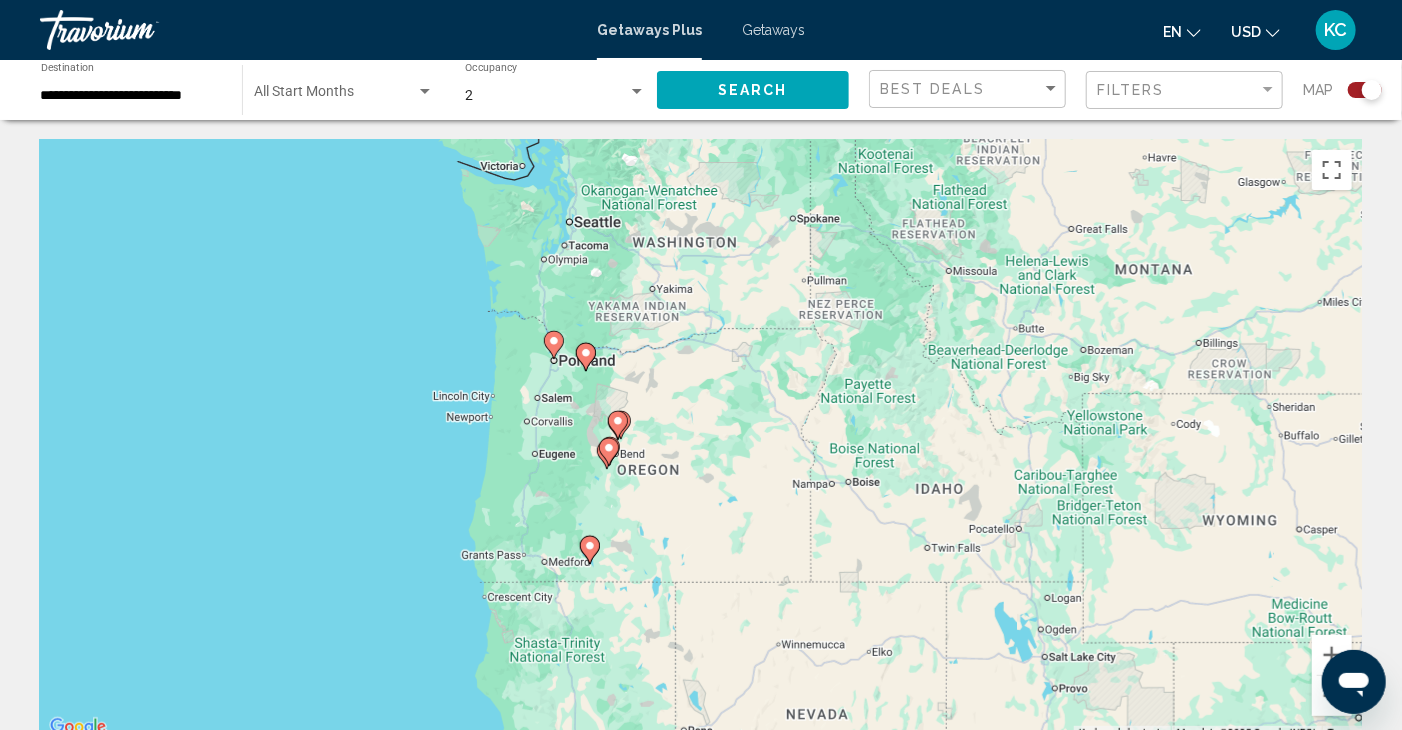click 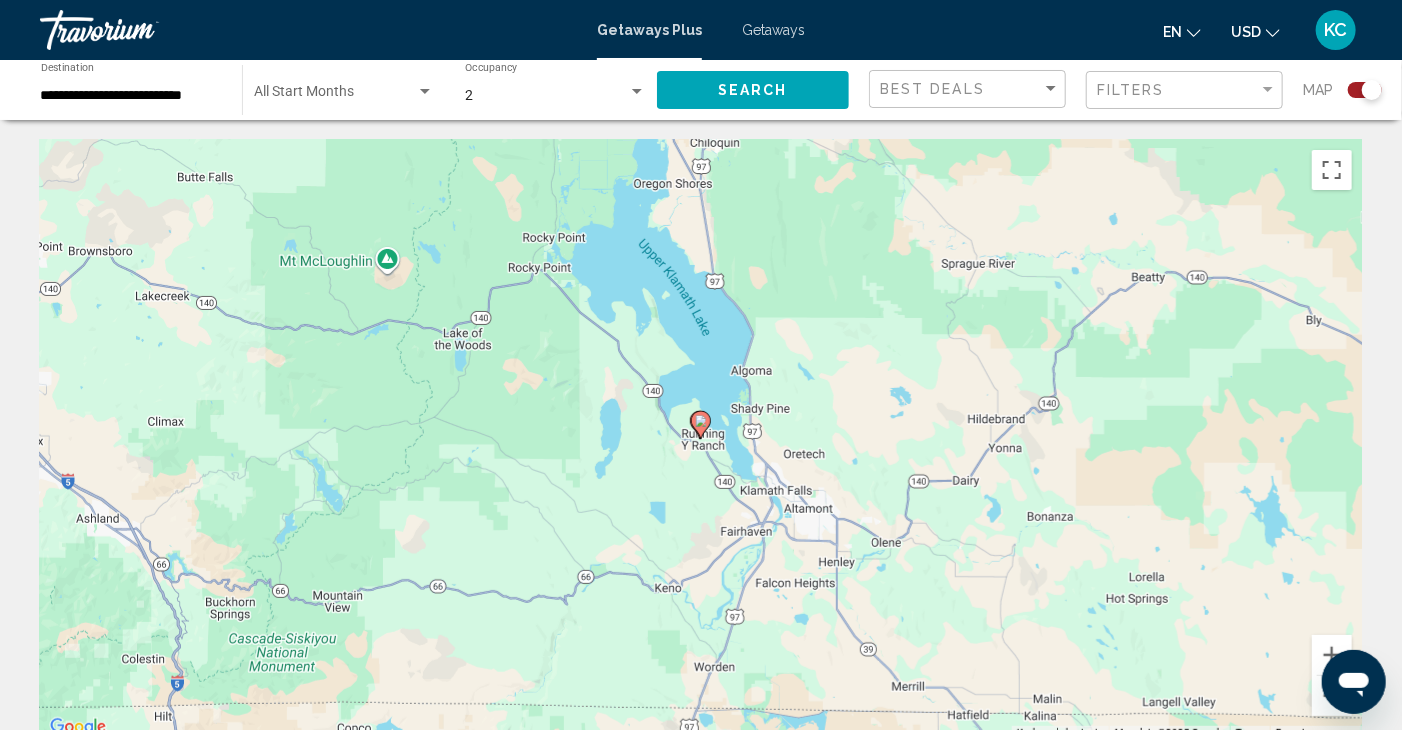 click 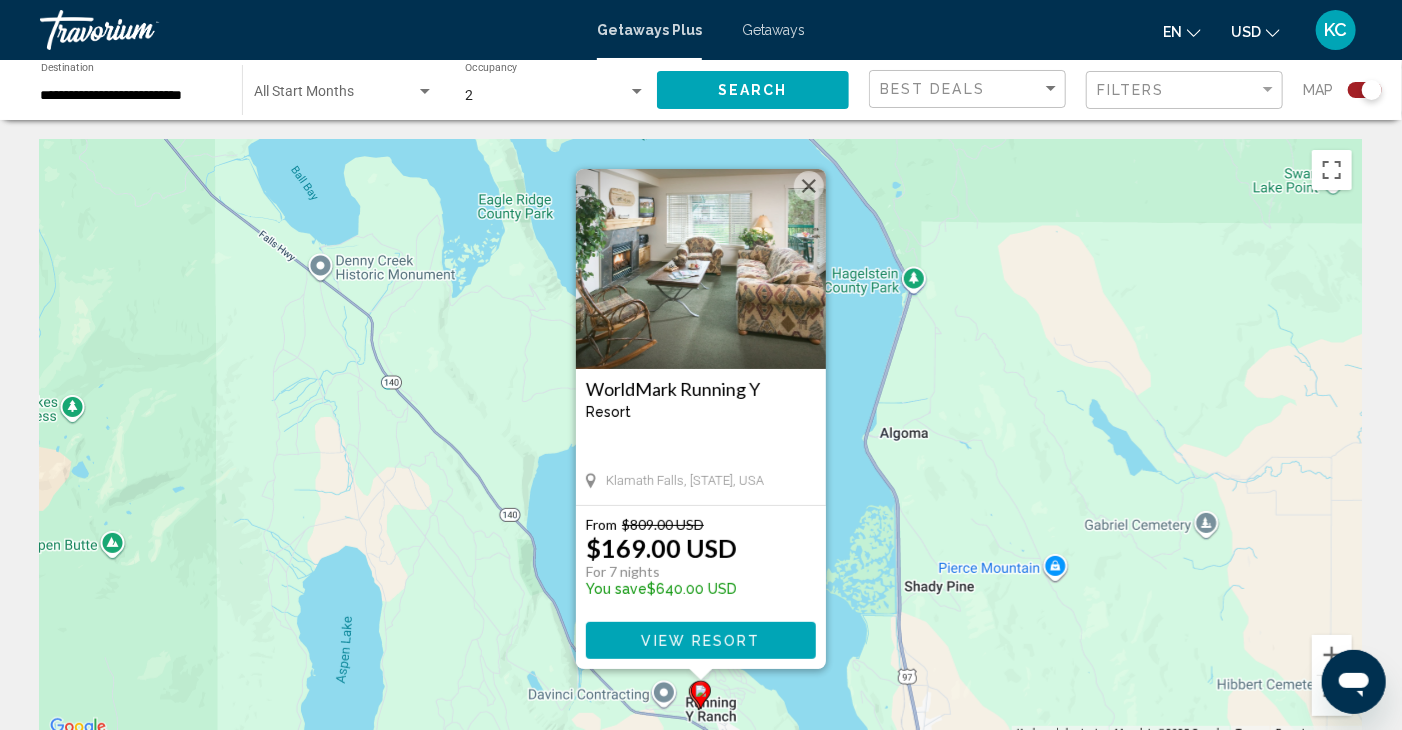 click on "Getaways" at bounding box center (773, 30) 